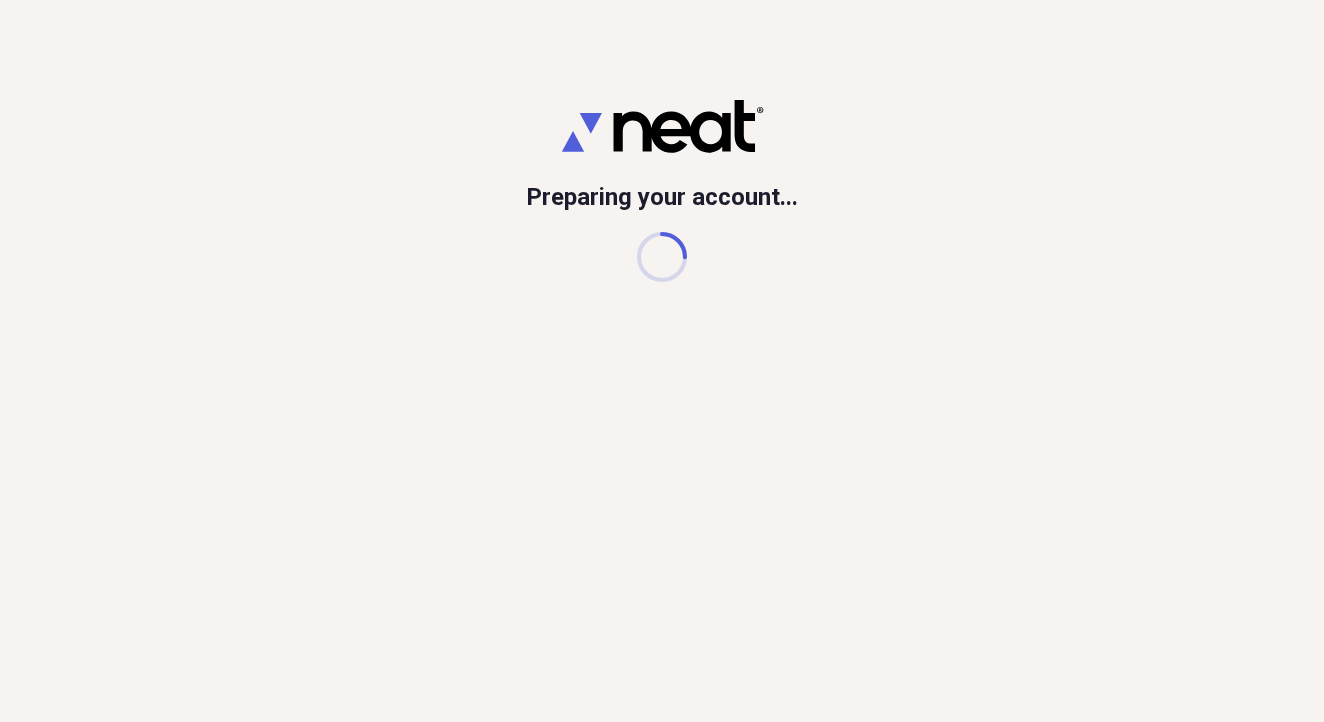 scroll, scrollTop: 0, scrollLeft: 0, axis: both 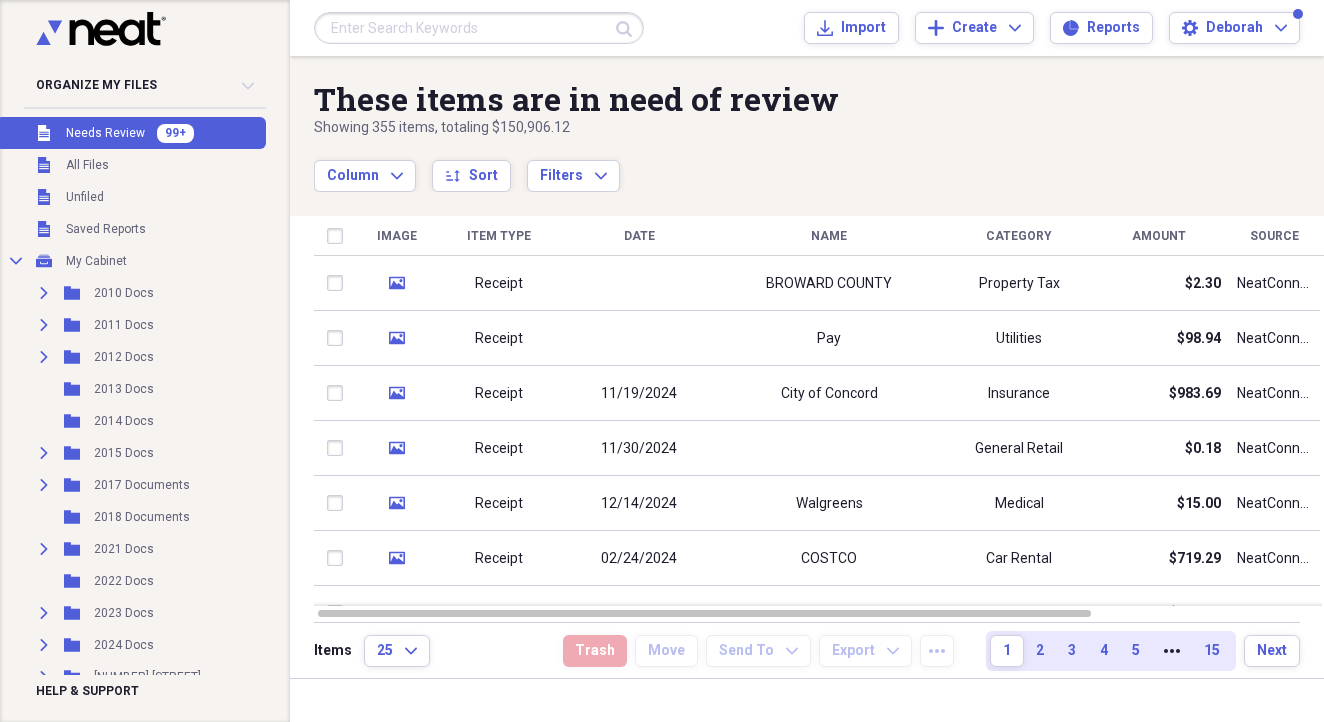 click at bounding box center [479, 28] 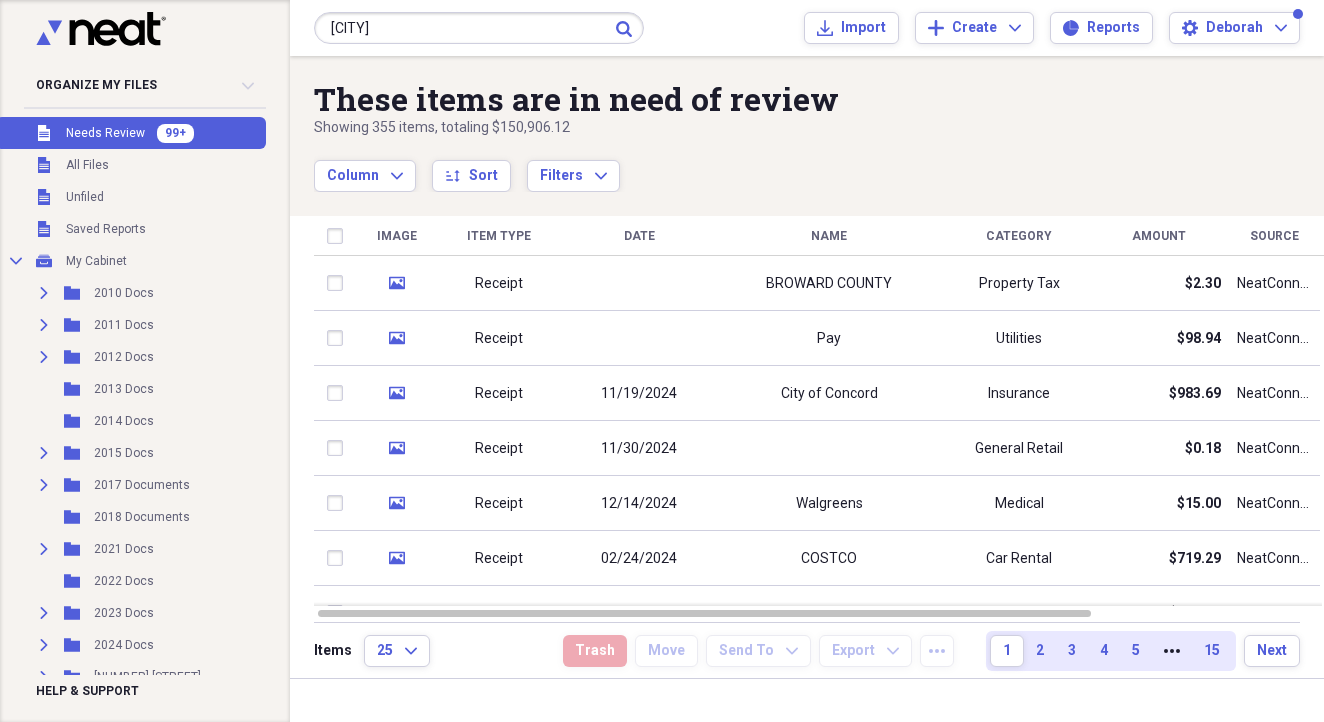 type on "[CITY]" 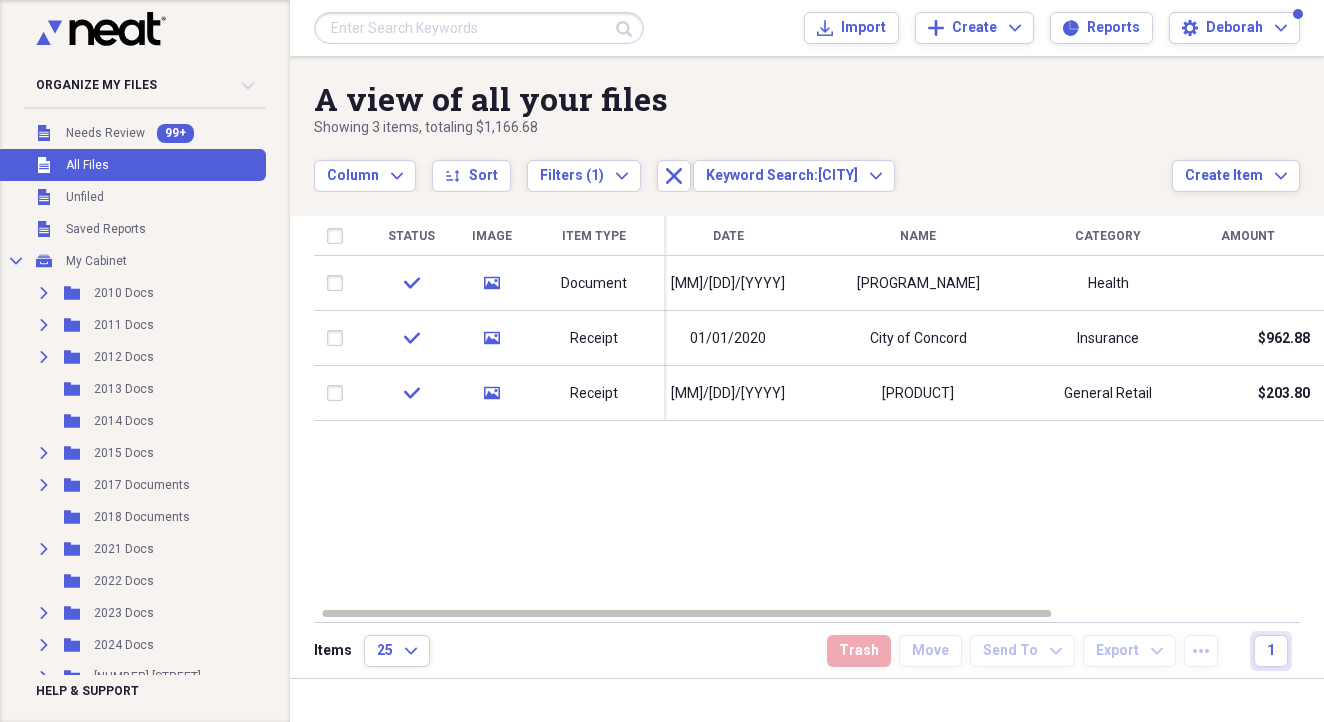 click at bounding box center (479, 28) 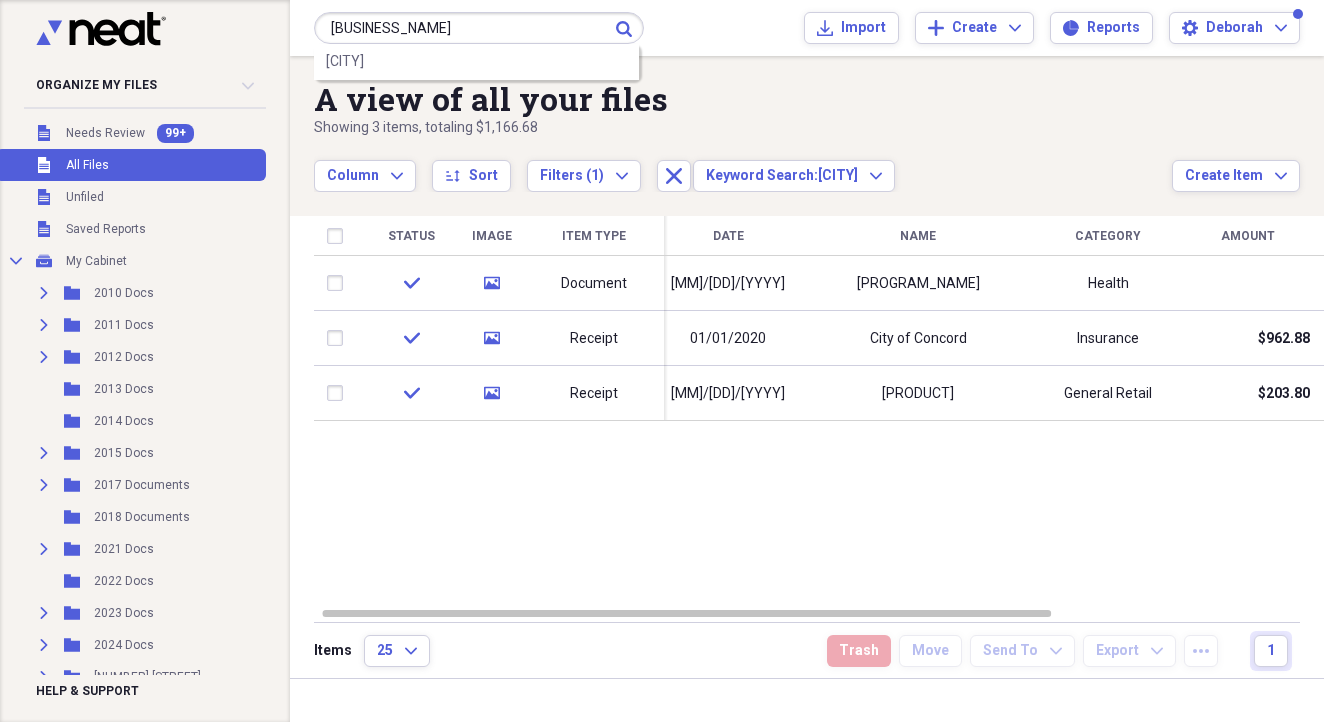 type on "[BUSINESS_NAME]" 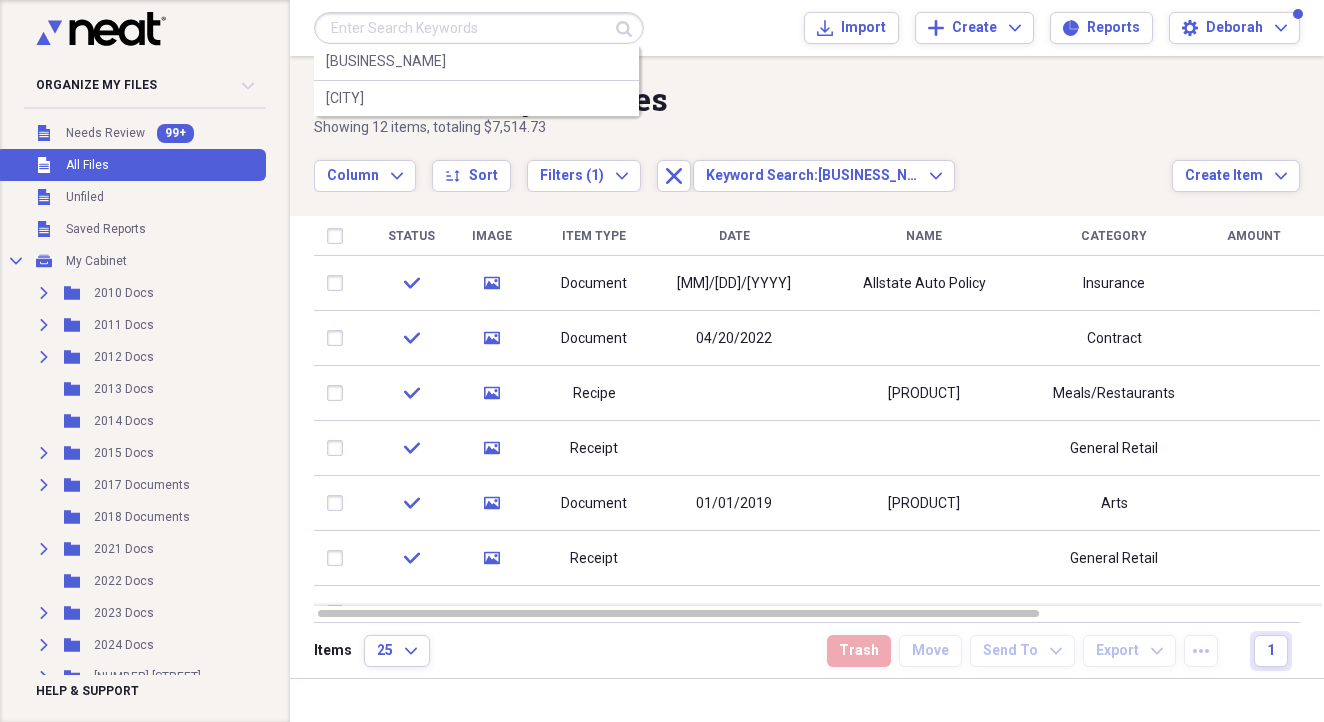 click at bounding box center [479, 28] 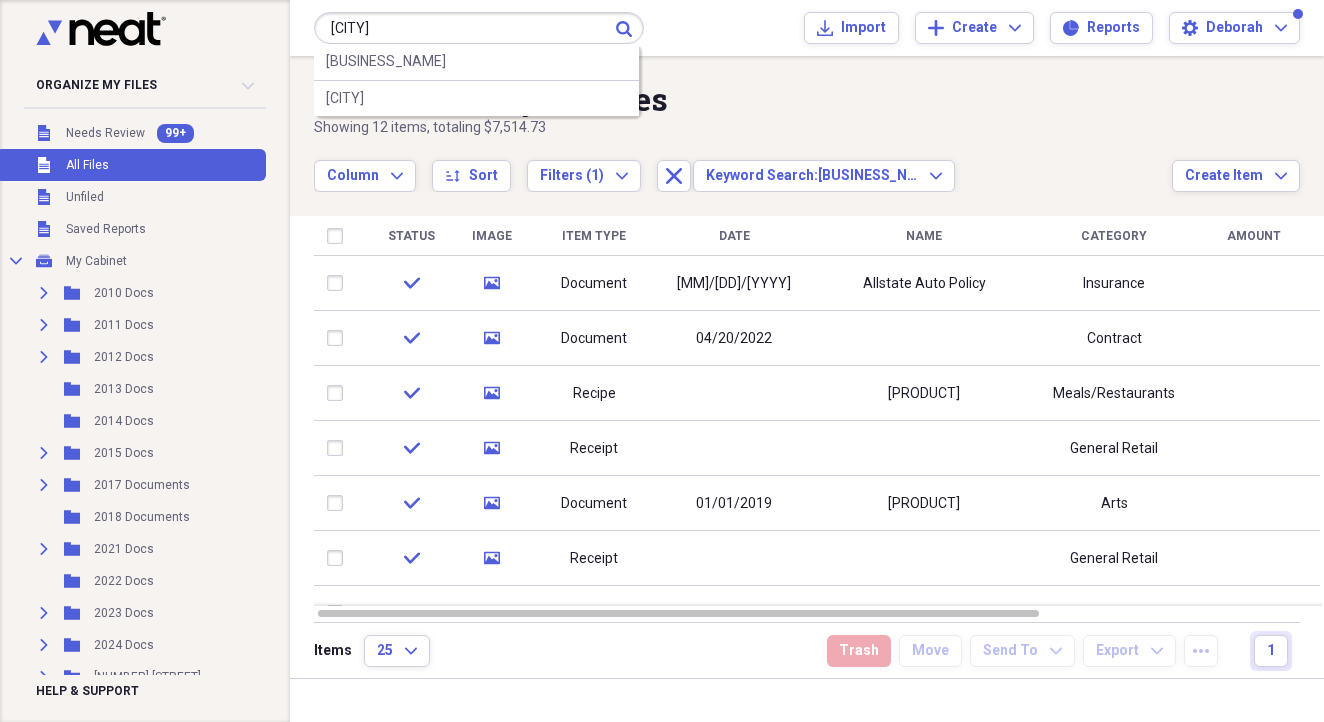 type on "[CITY]" 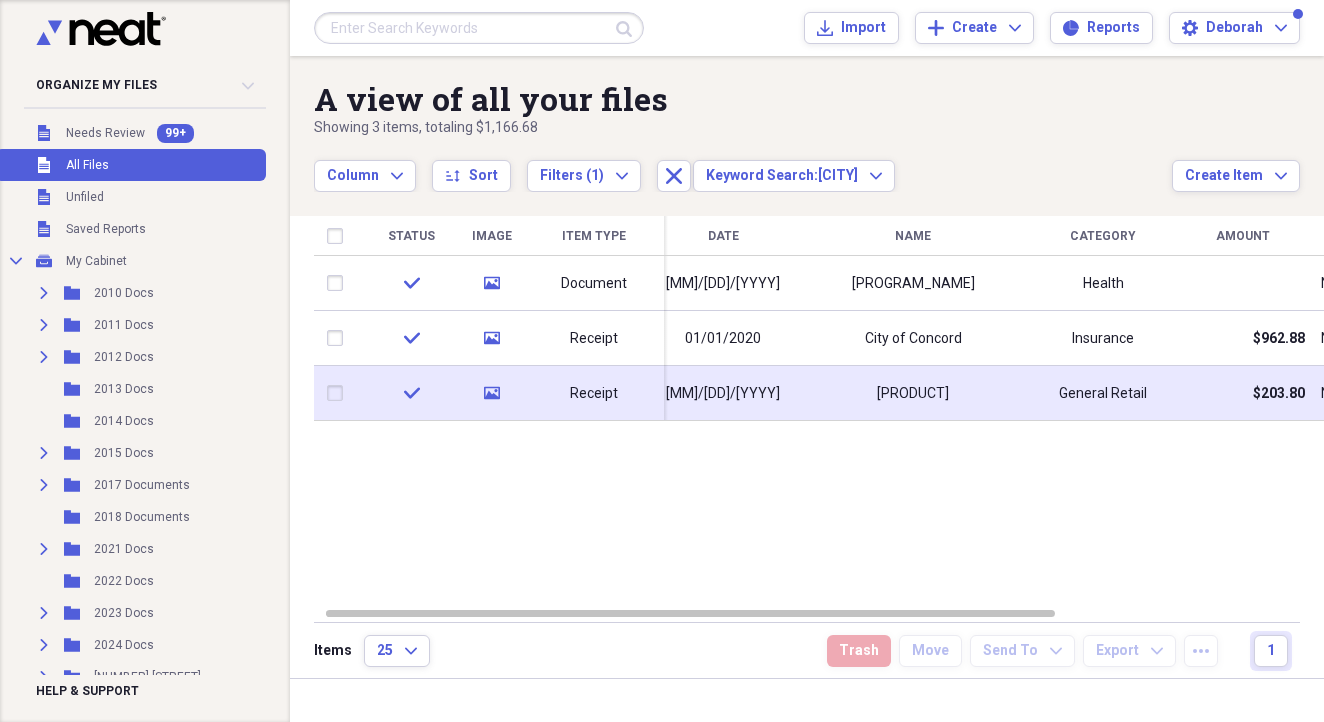 click on "media" at bounding box center (492, 393) 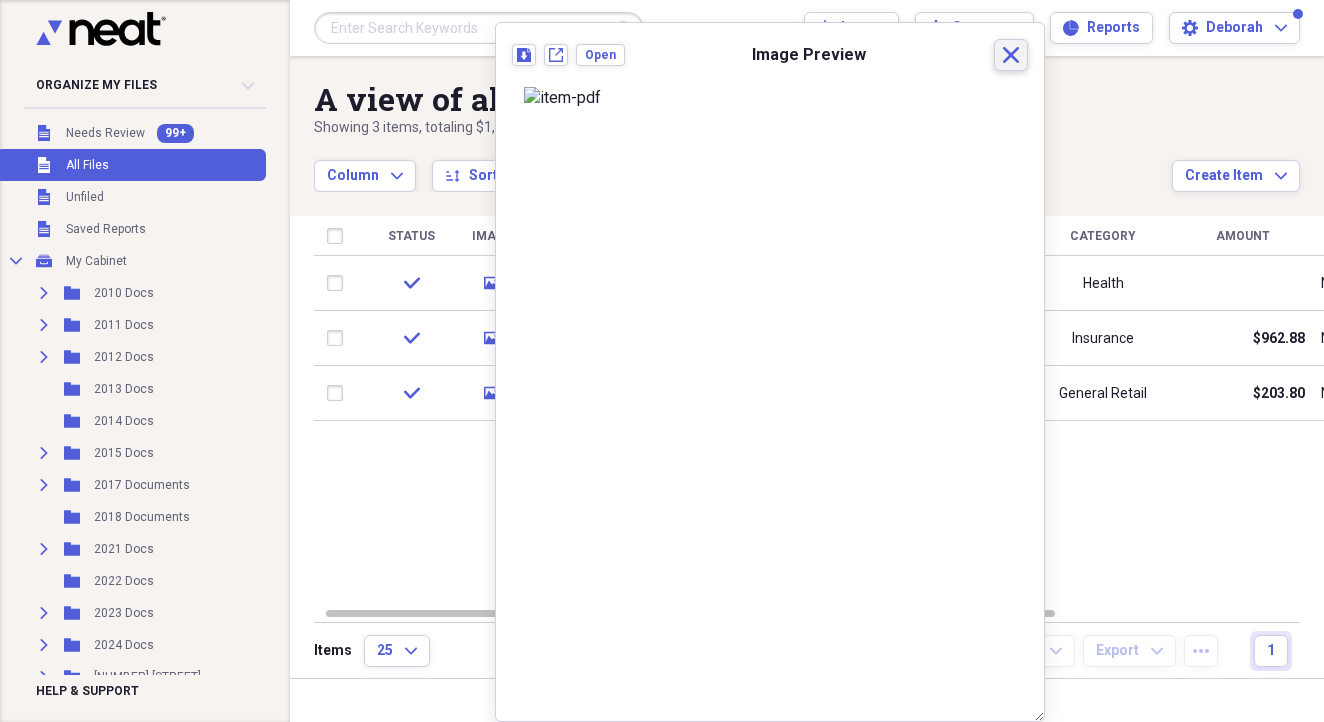 click on "Close" at bounding box center (1011, 55) 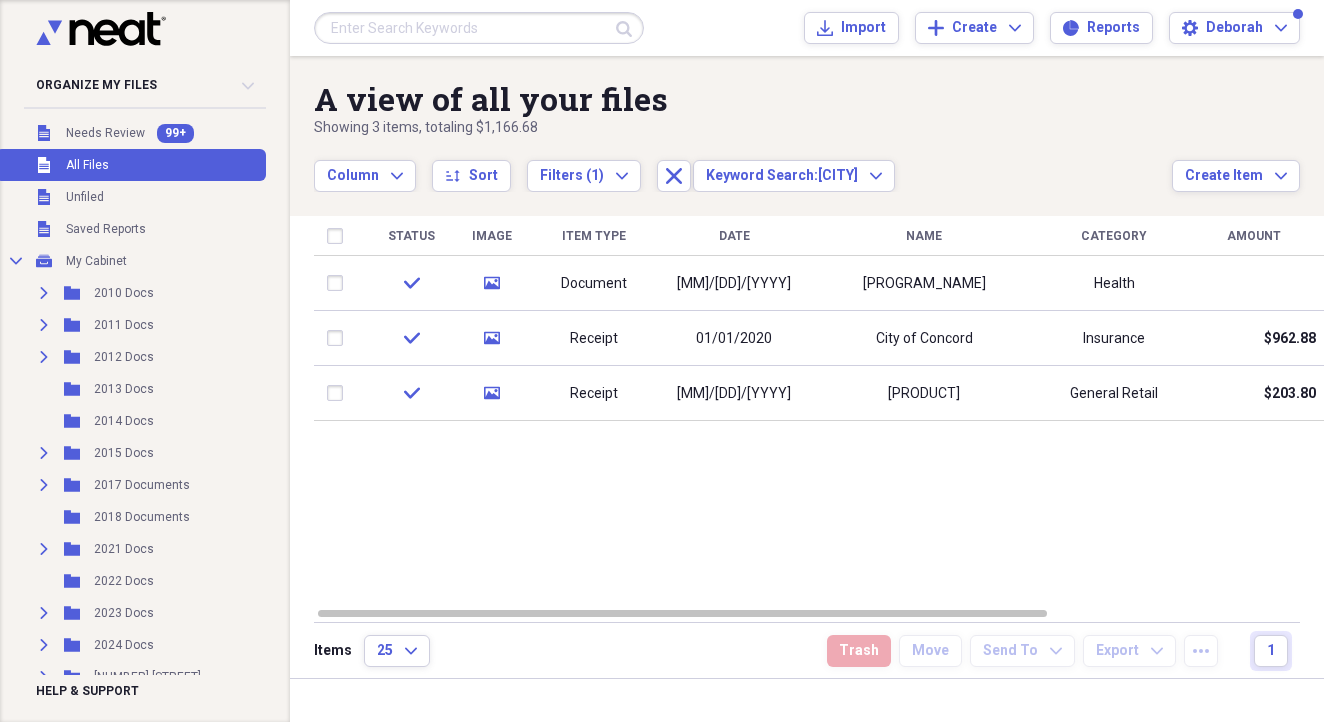 click at bounding box center (479, 28) 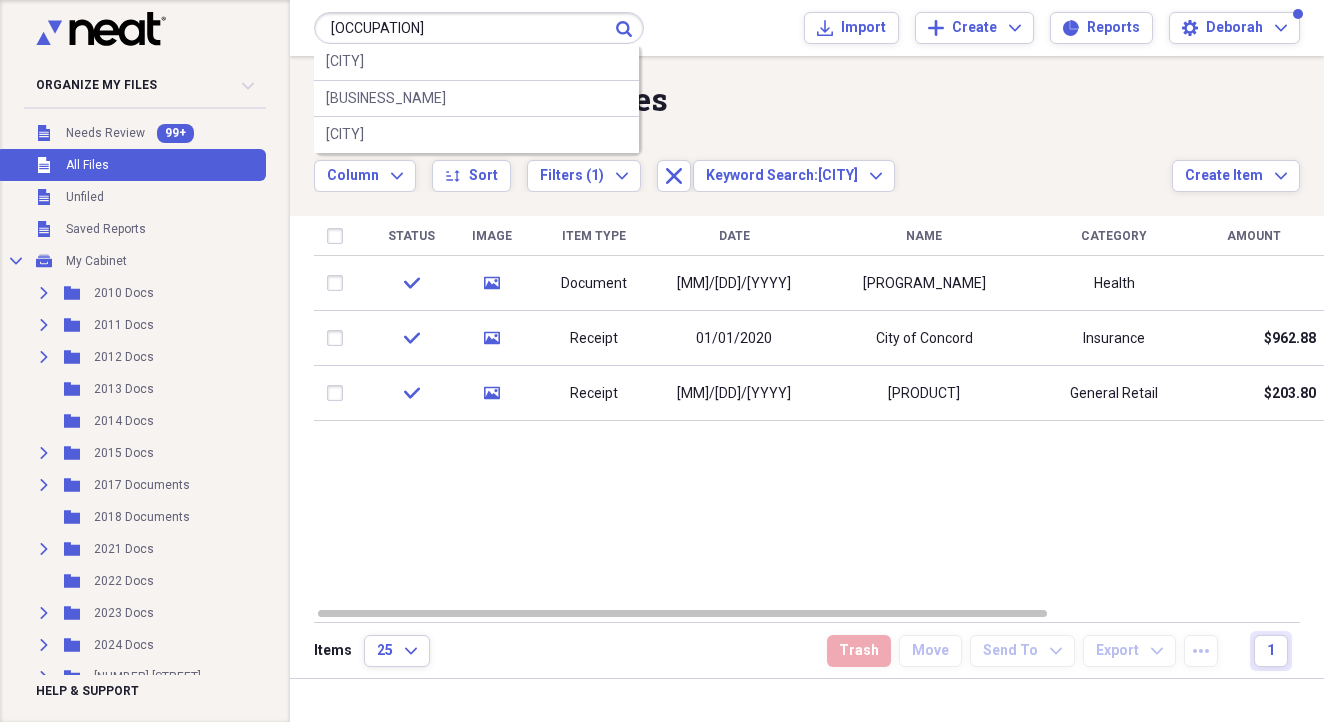 type on "[OCCUPATION]" 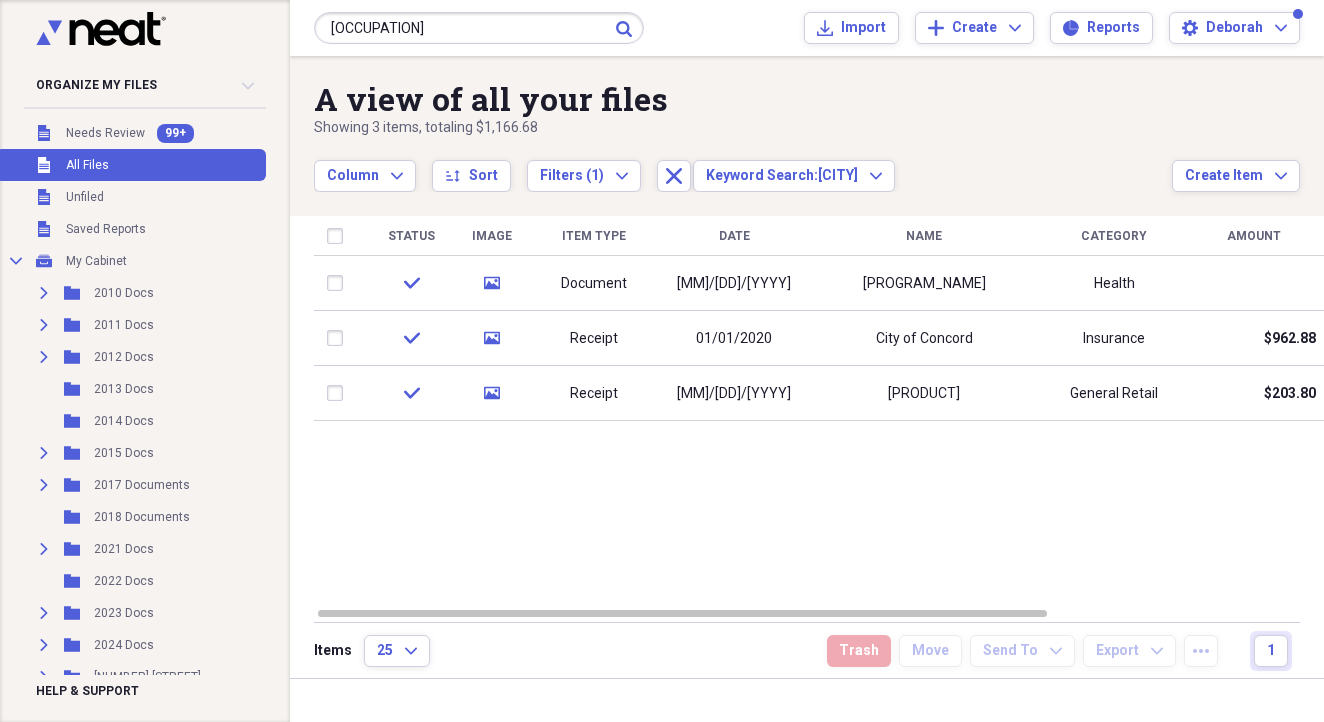 click on "Submit" 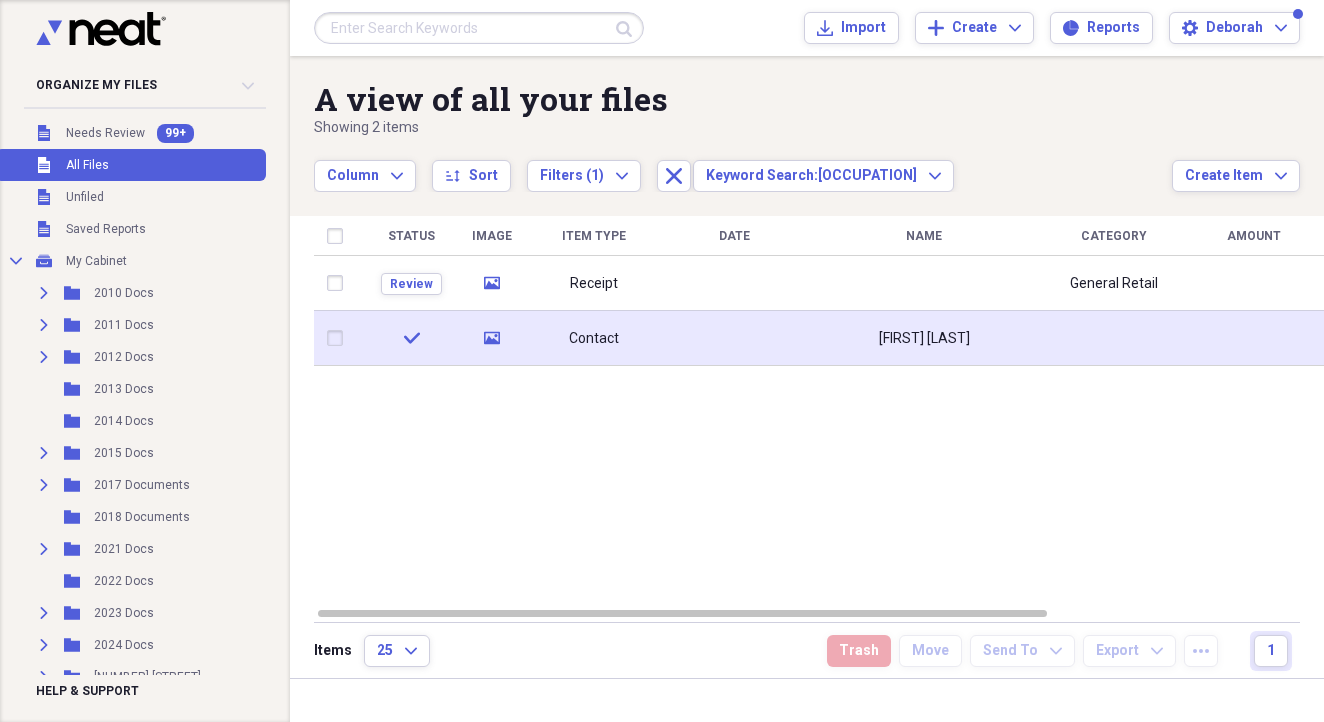 click 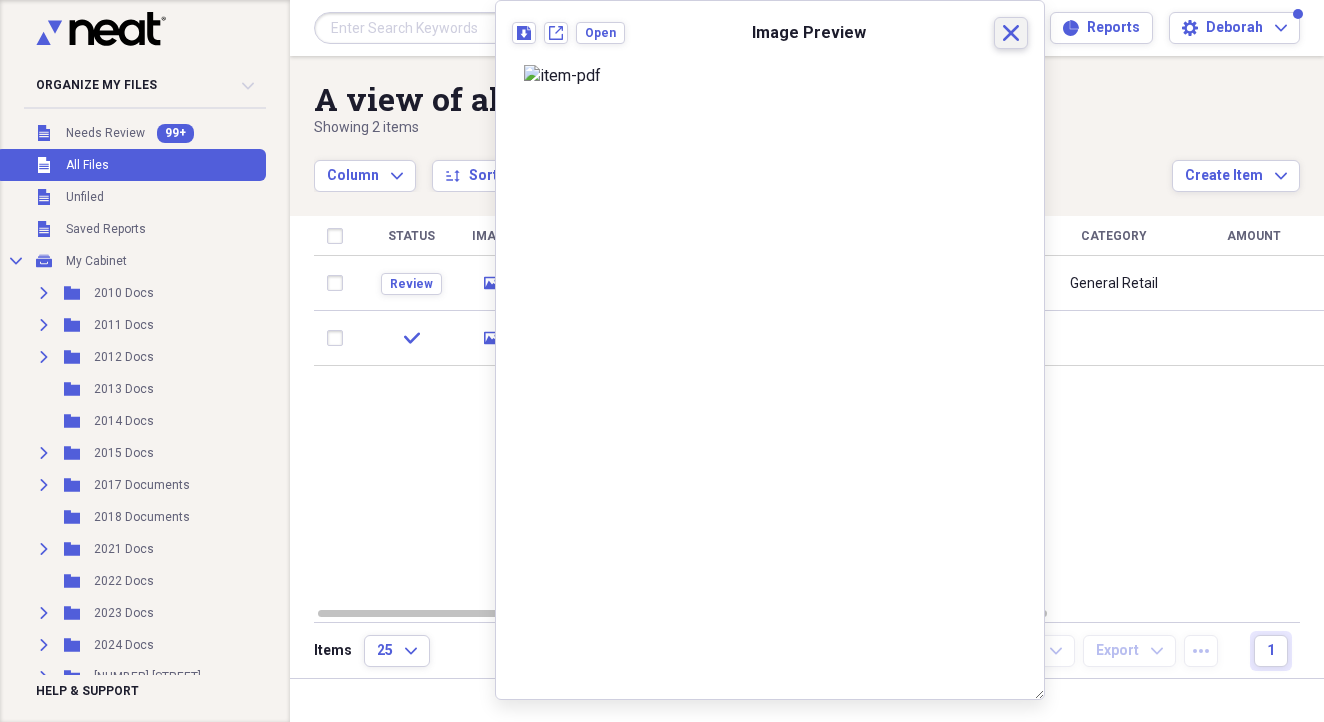click on "Close" 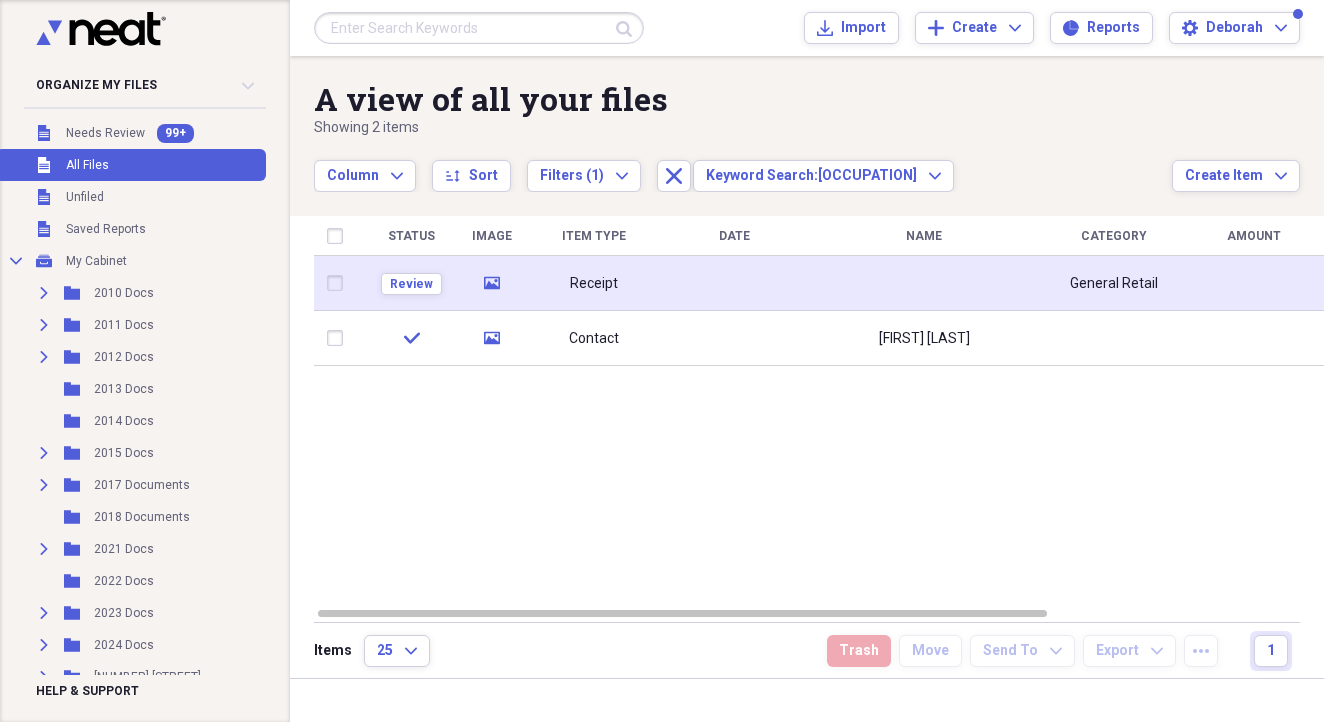 click on "media" 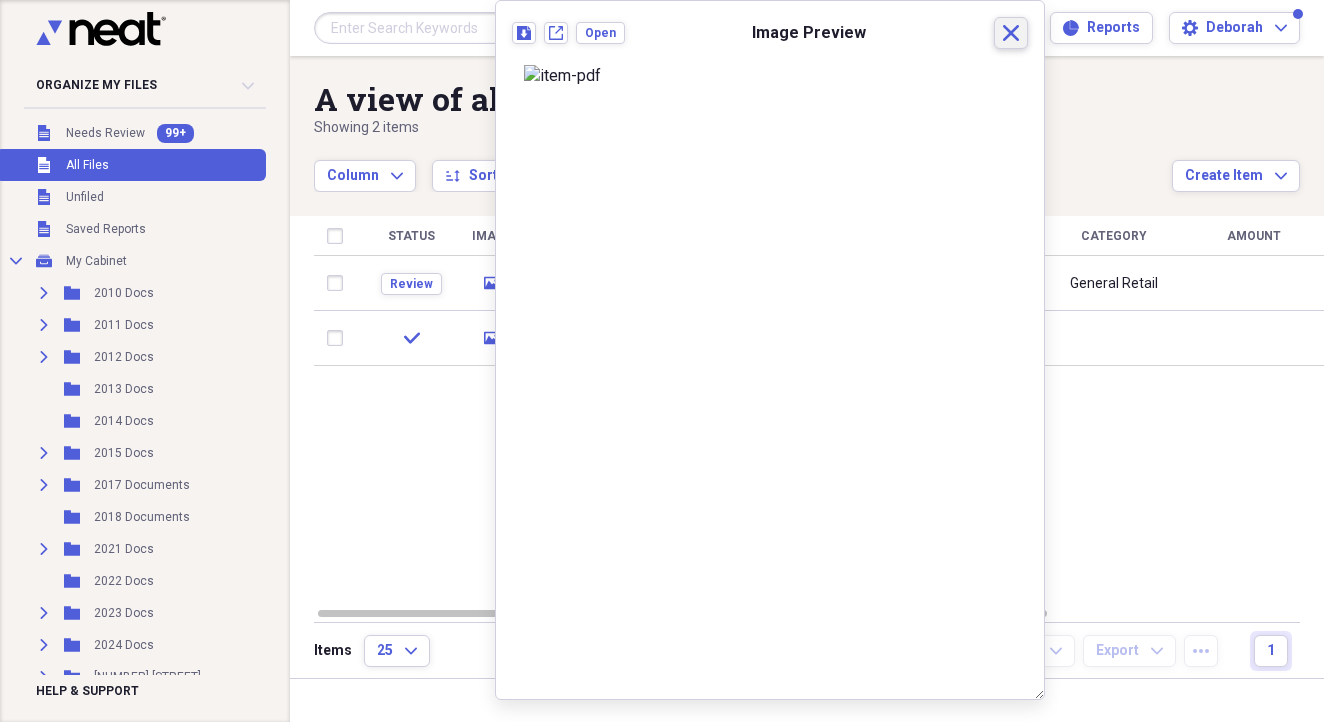 click on "Close" 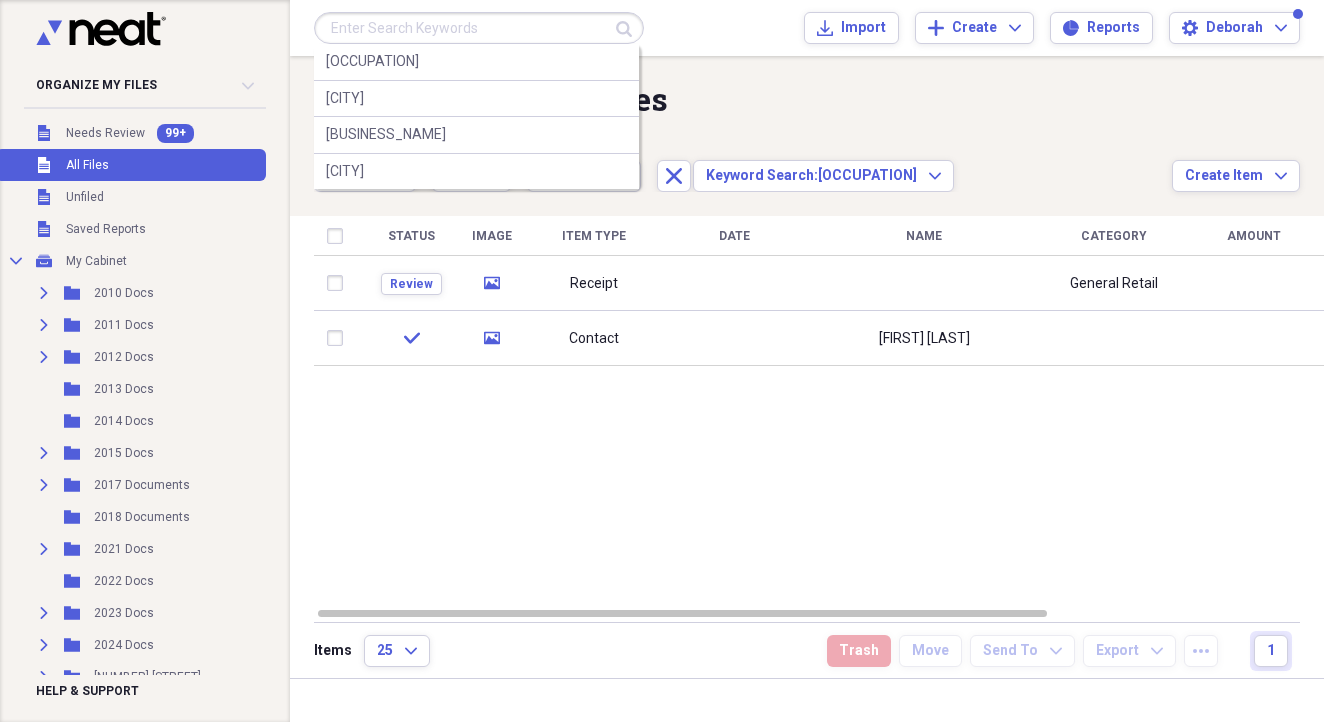 click at bounding box center (479, 28) 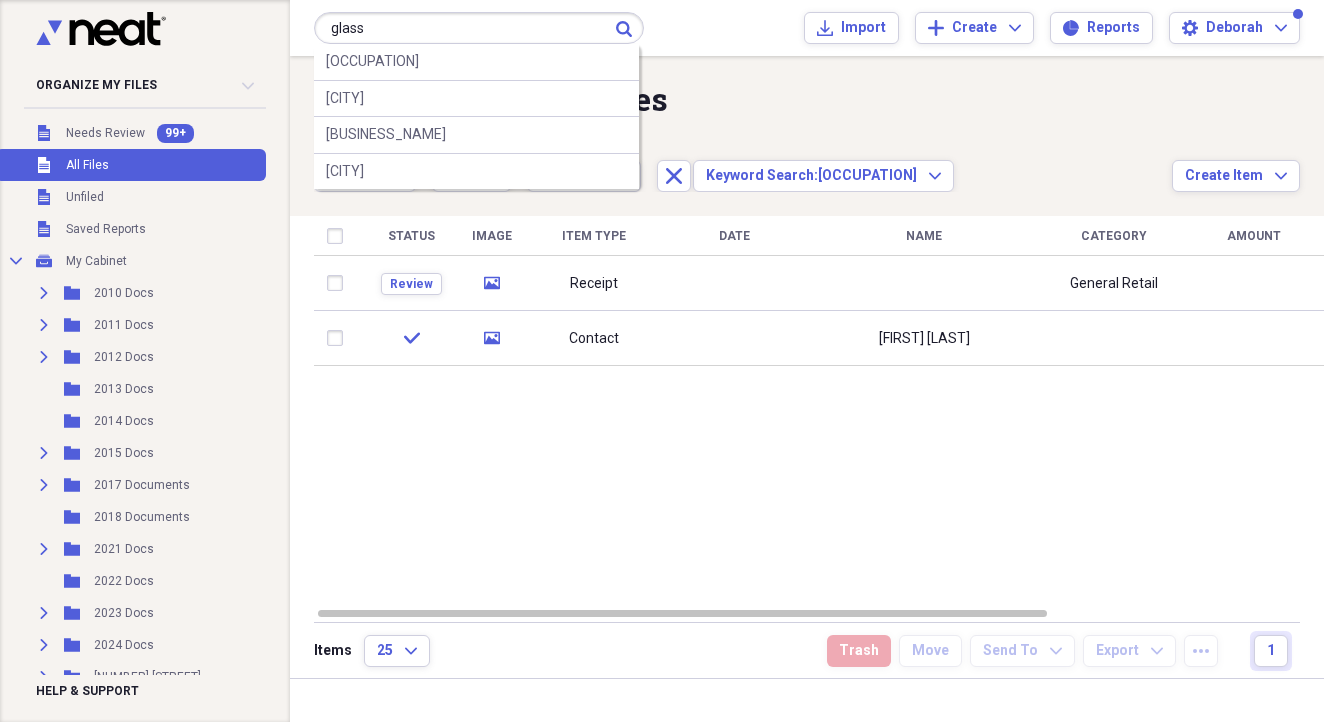 type on "glass" 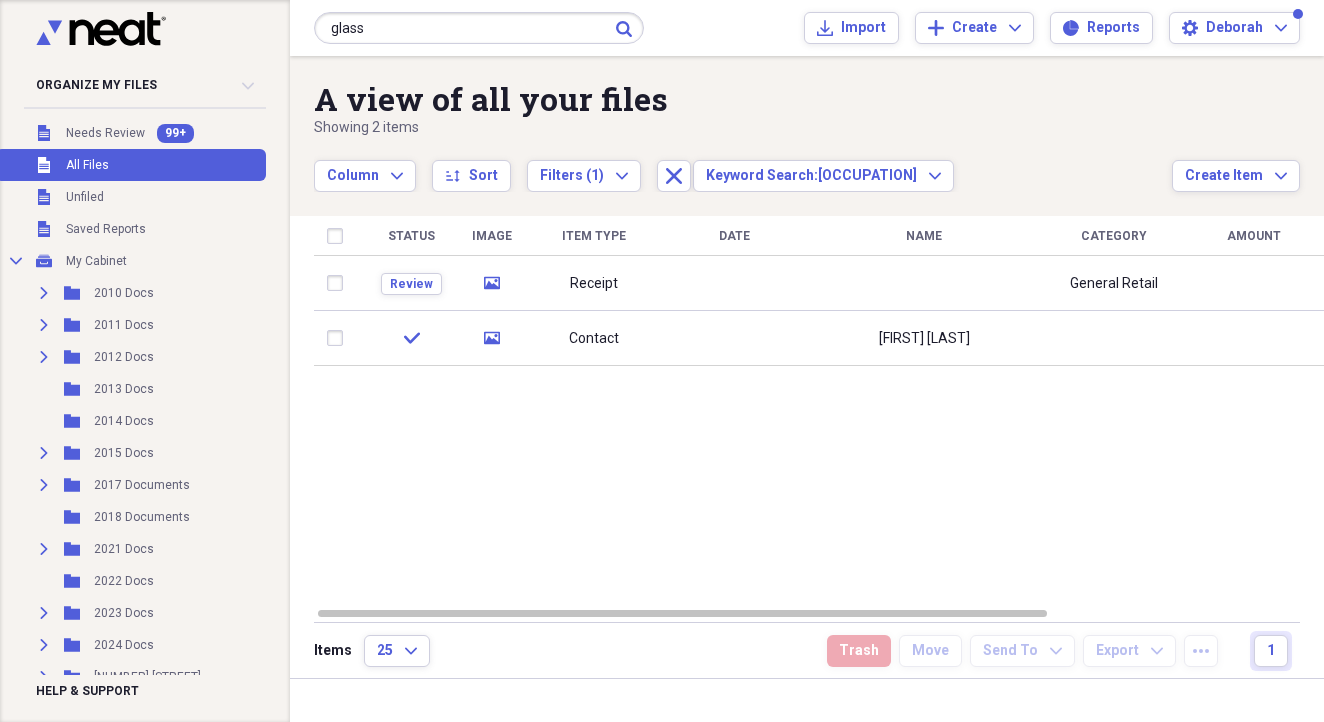 click on "Submit" 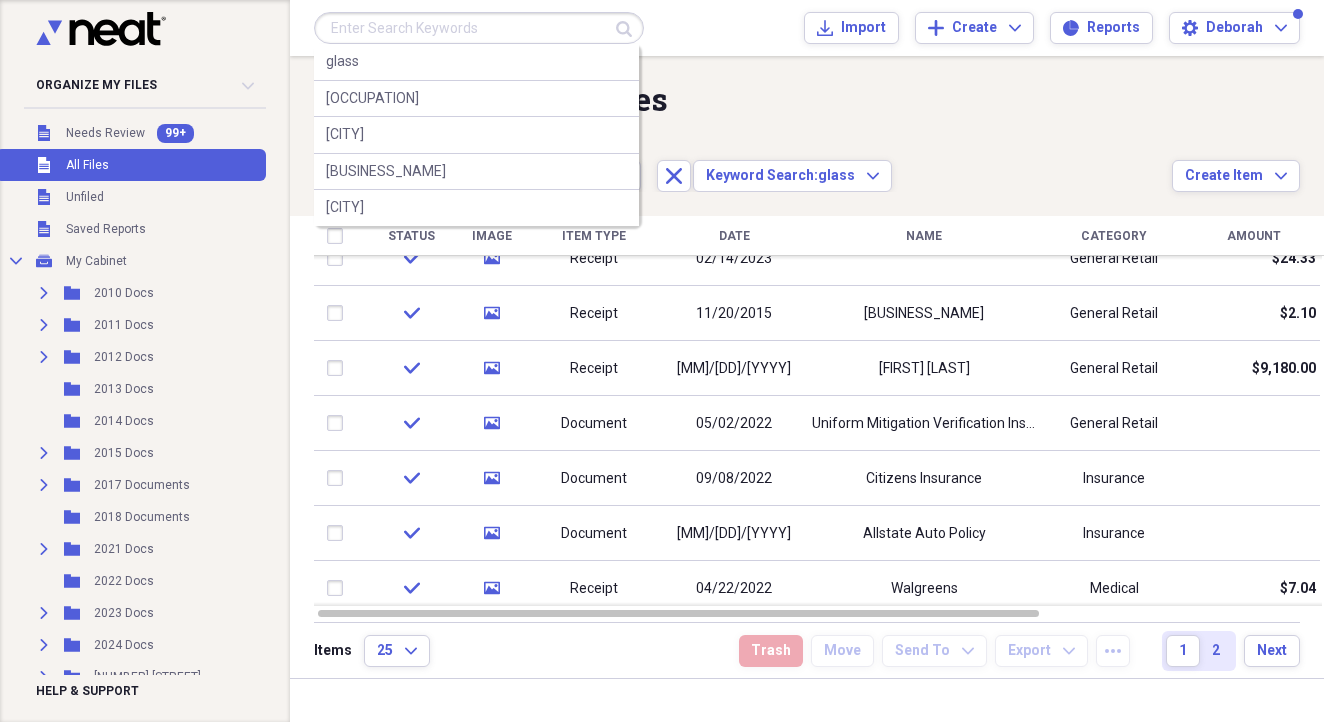 click at bounding box center [479, 28] 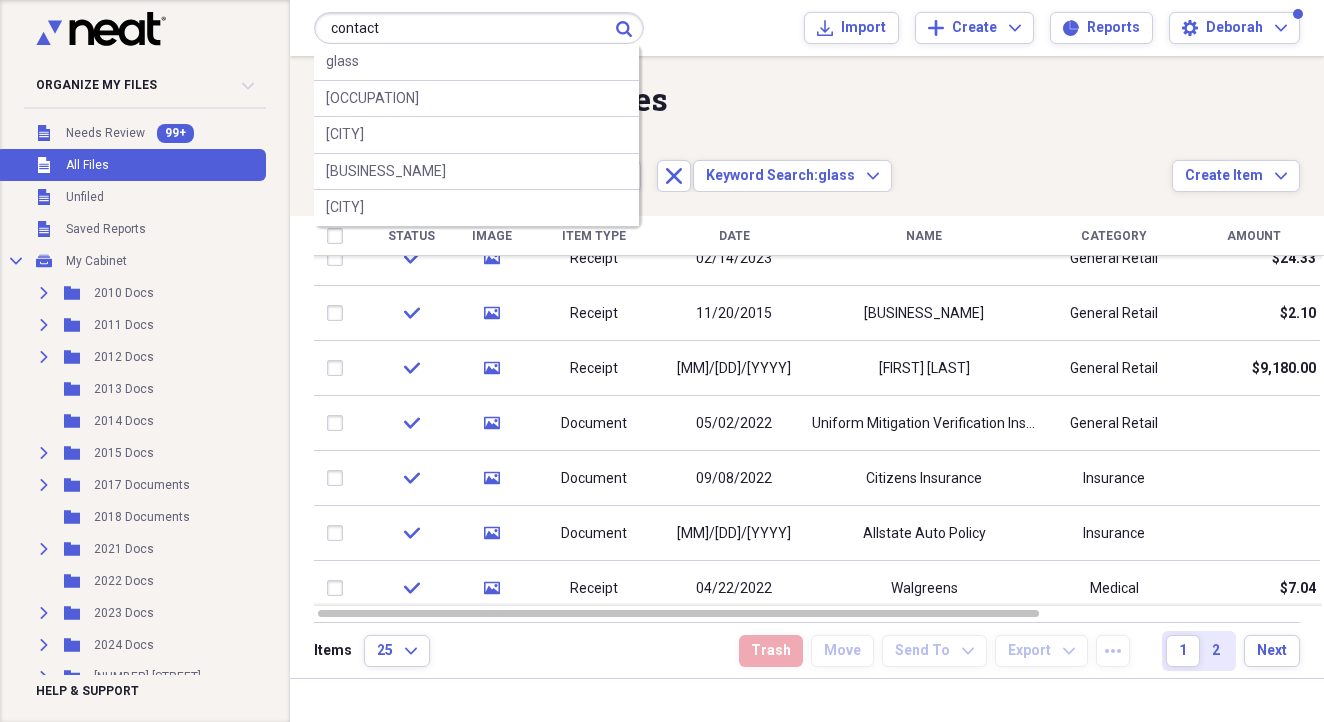 type on "contact" 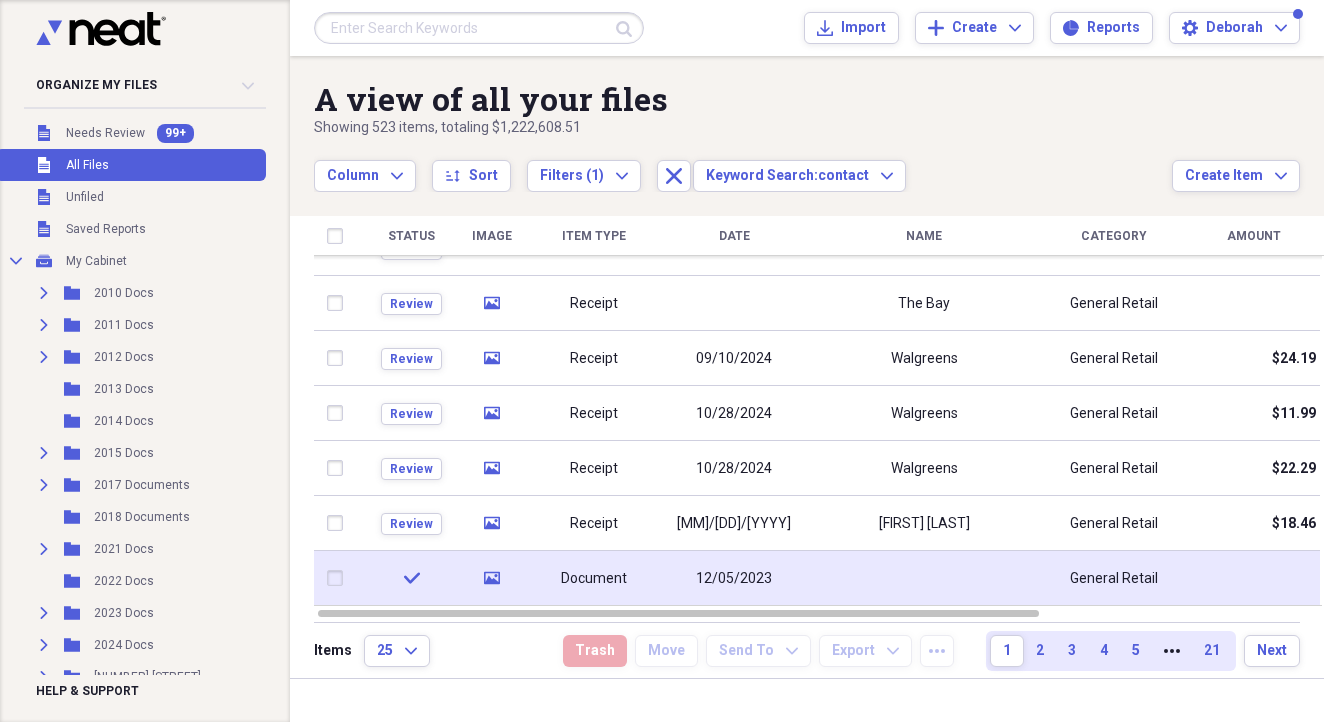 click 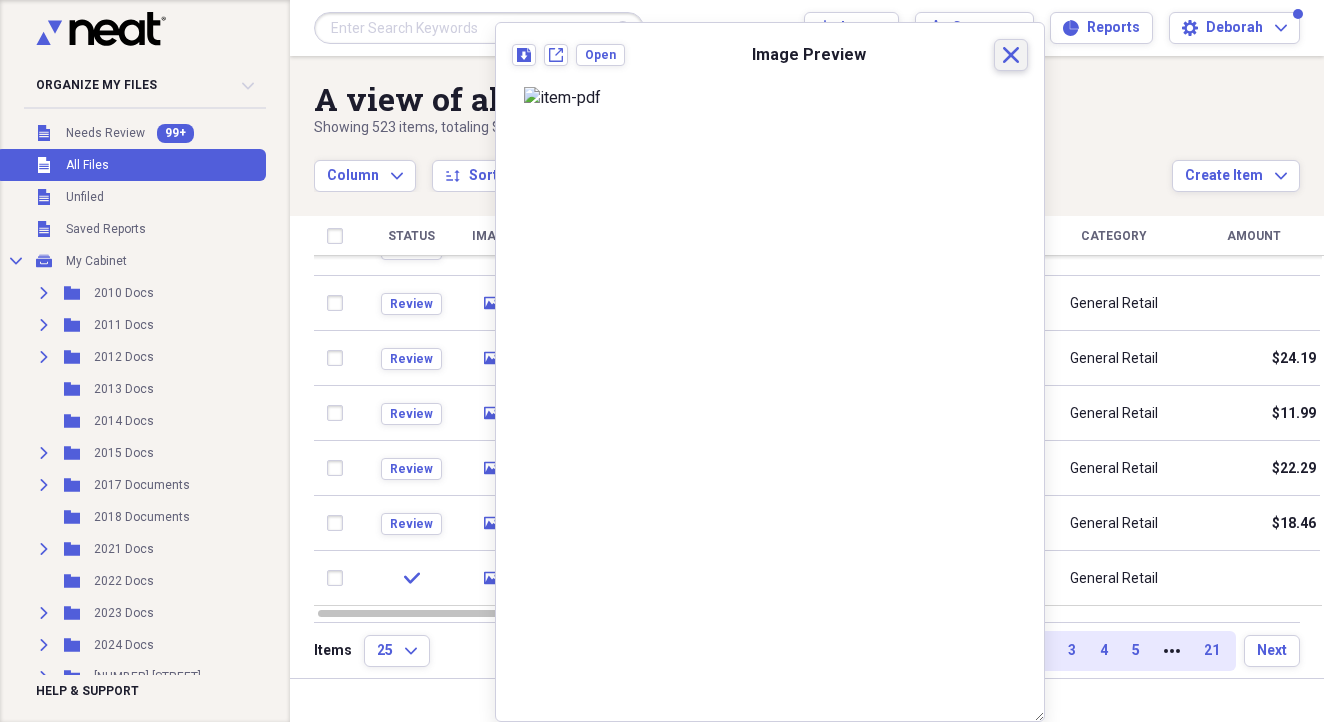 click 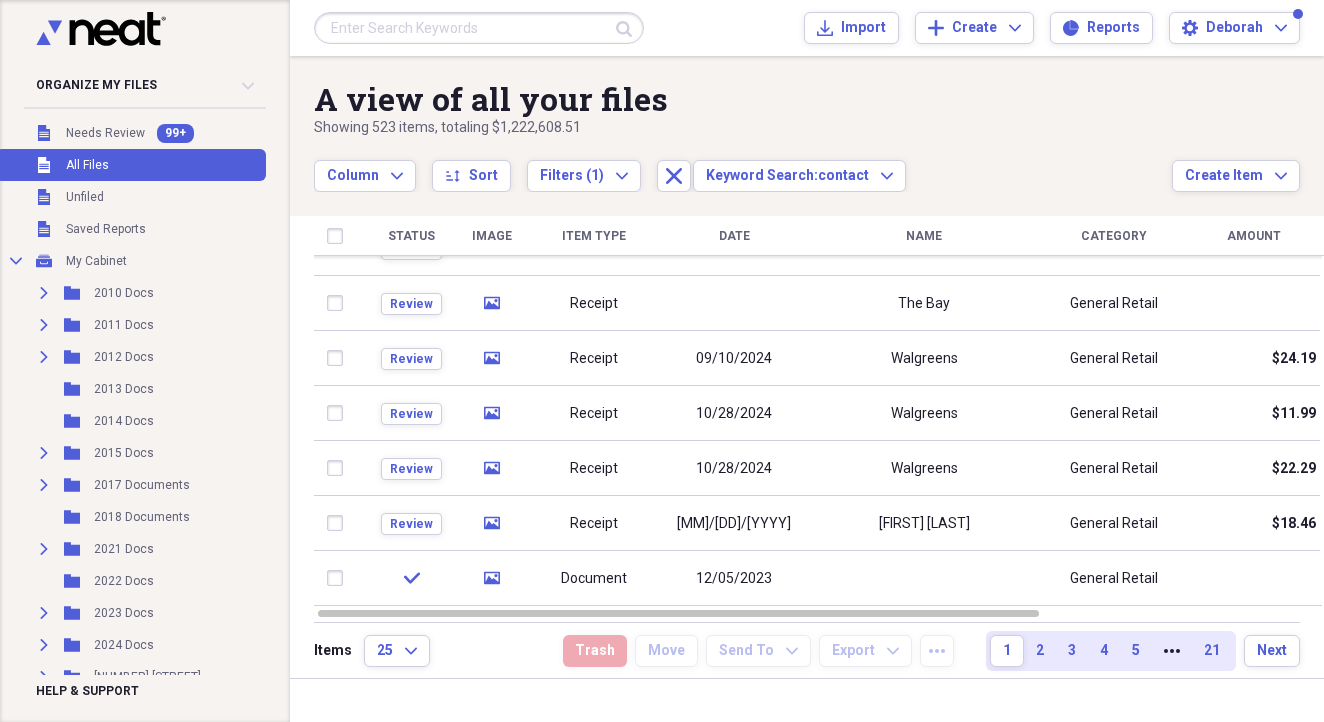 click at bounding box center [479, 28] 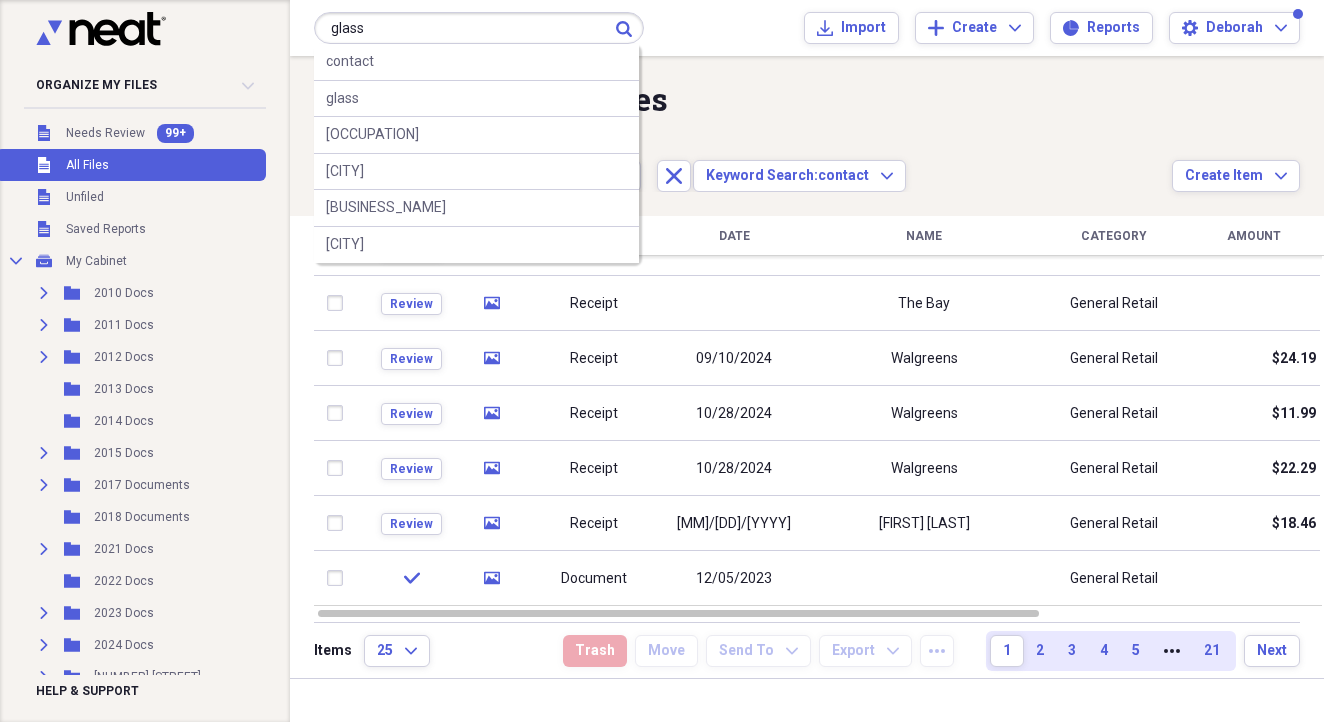 type on "glass" 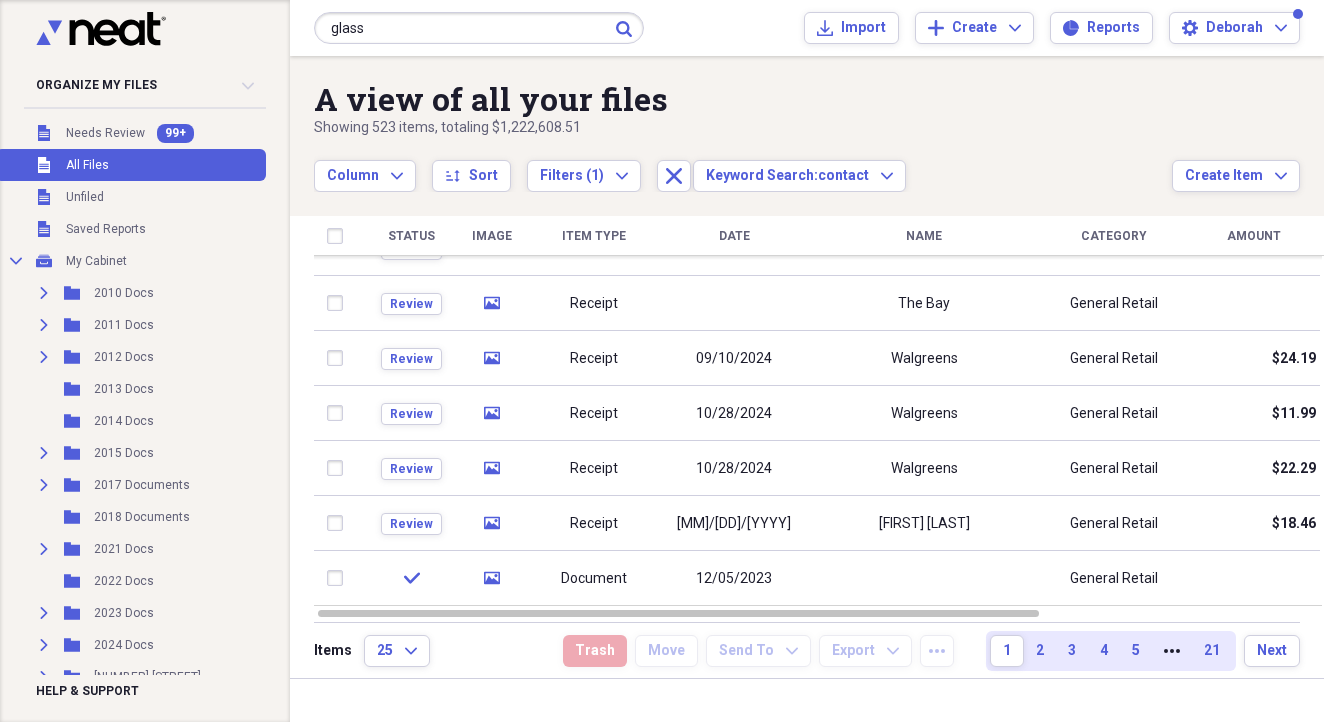 click on "Submit" 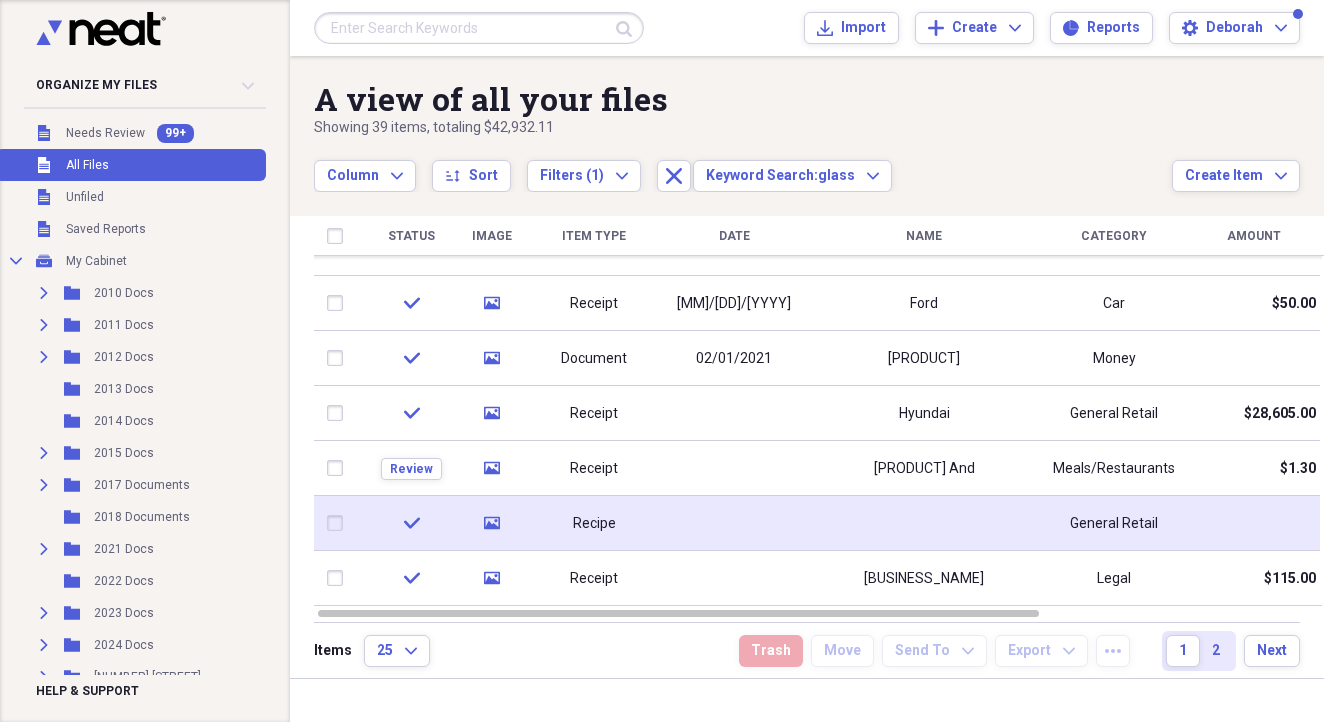 click on "media" 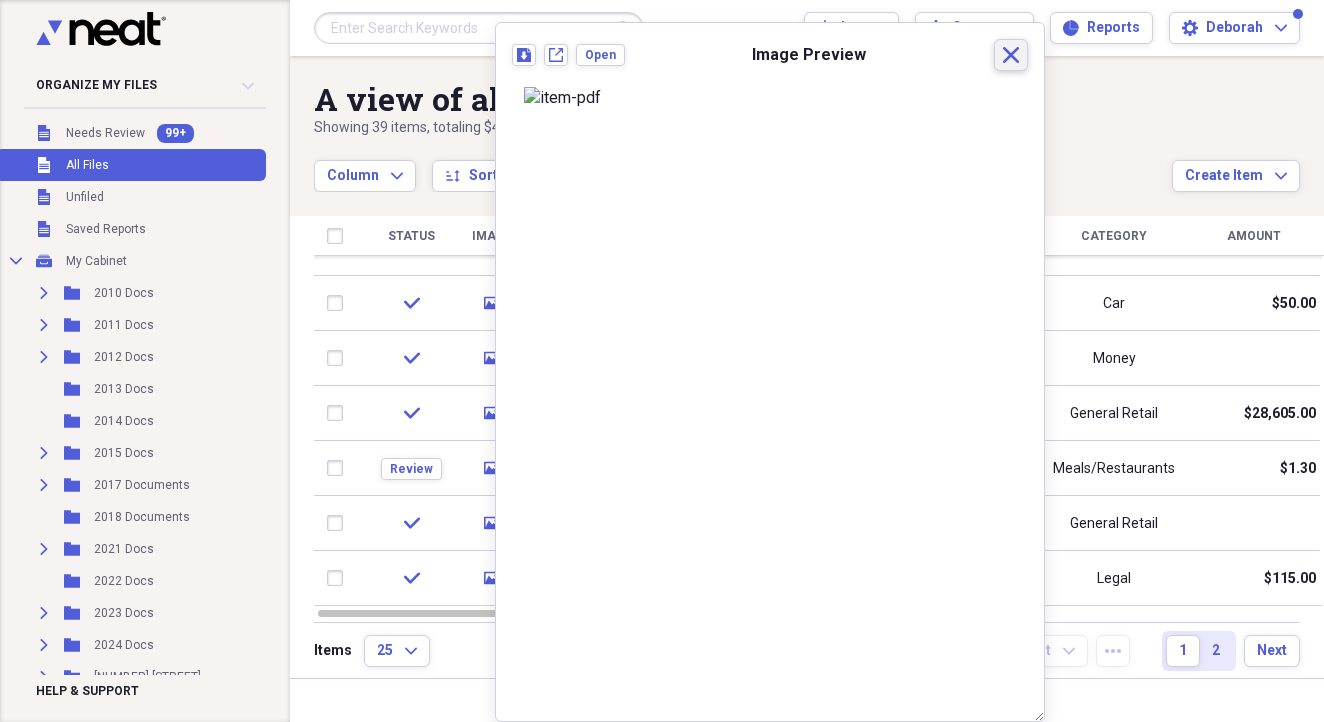click 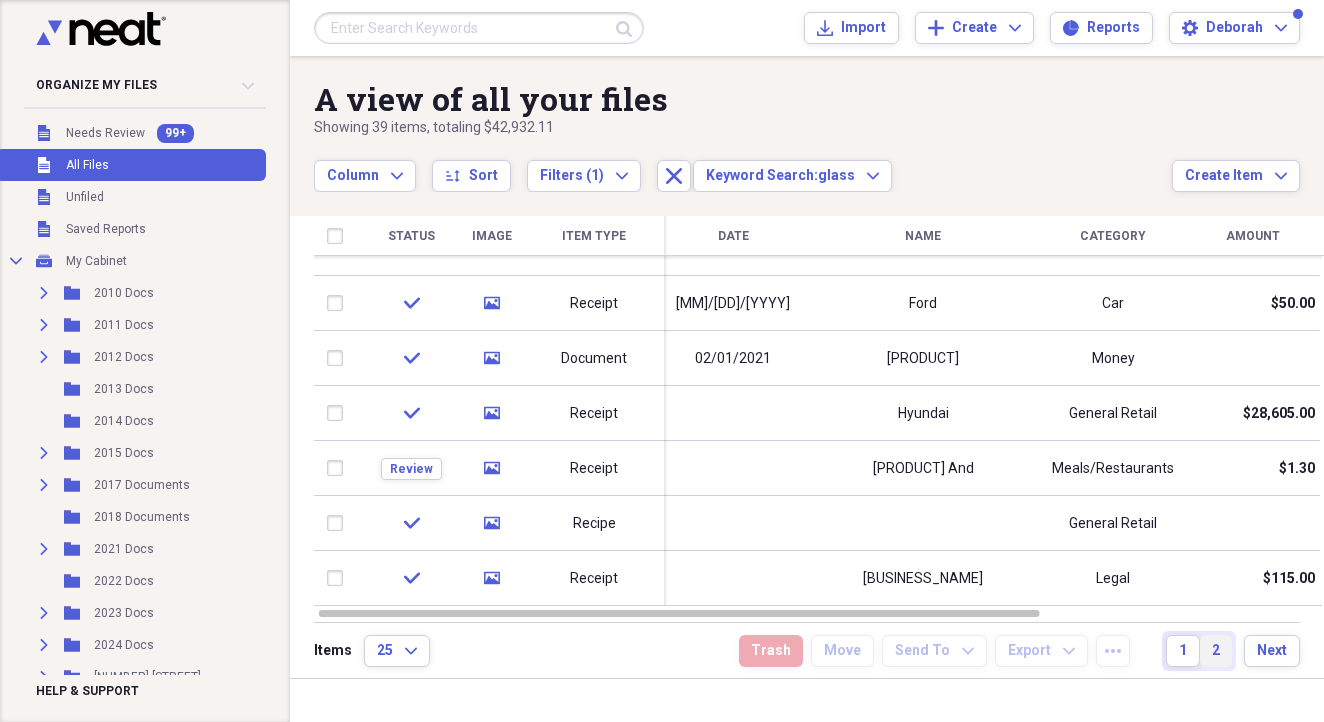 click on "2" at bounding box center [1216, 651] 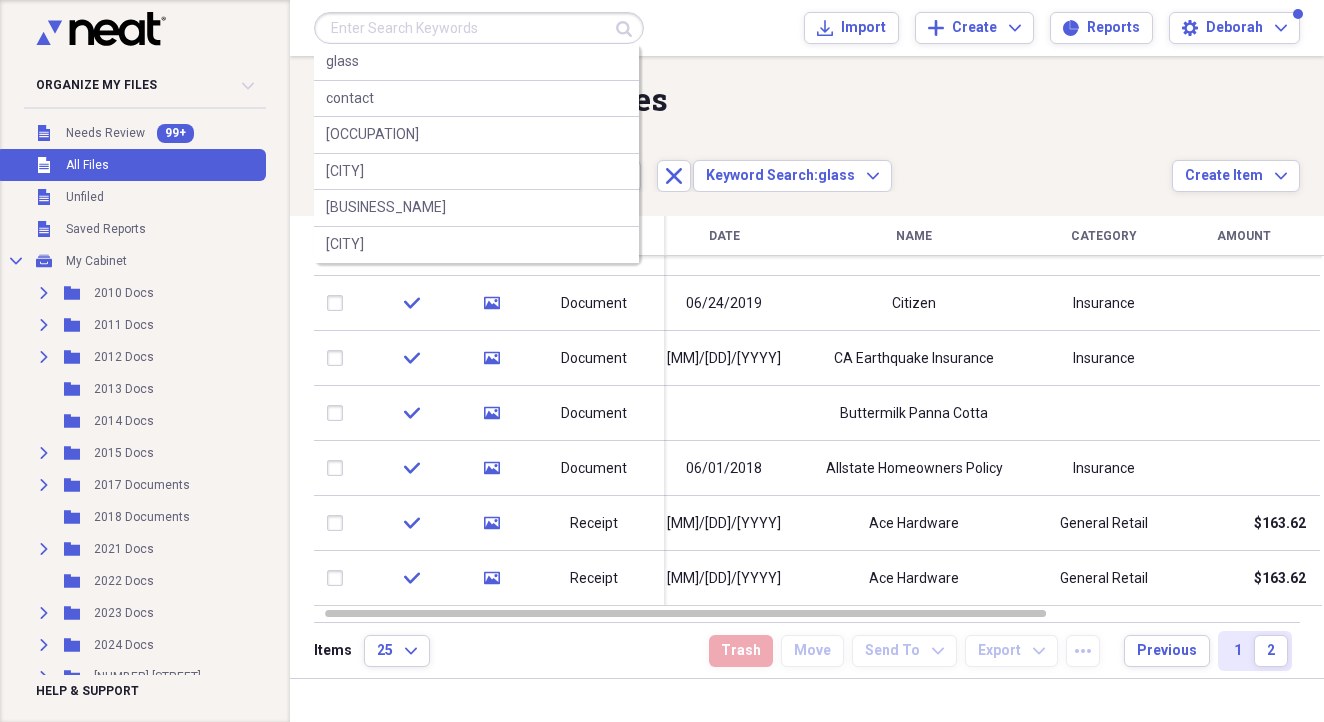 click at bounding box center [479, 28] 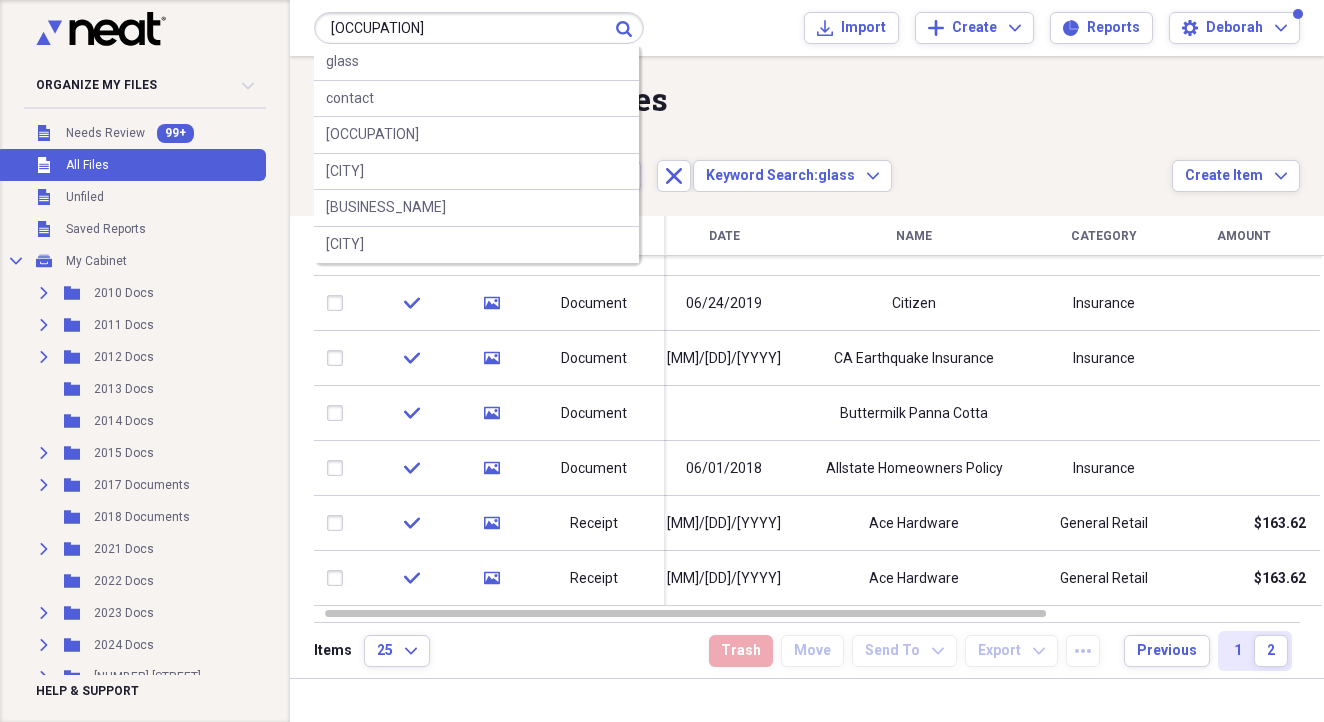 type on "[OCCUPATION]" 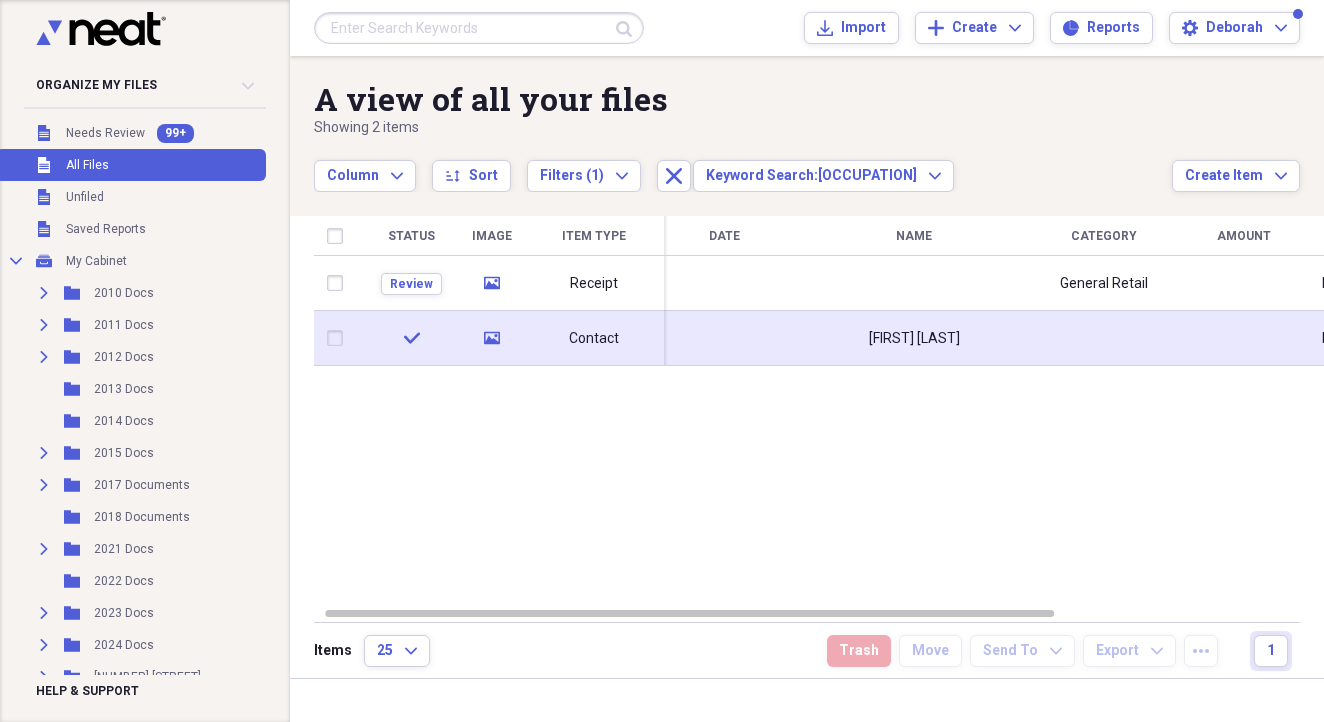 click on "media" at bounding box center (491, 338) 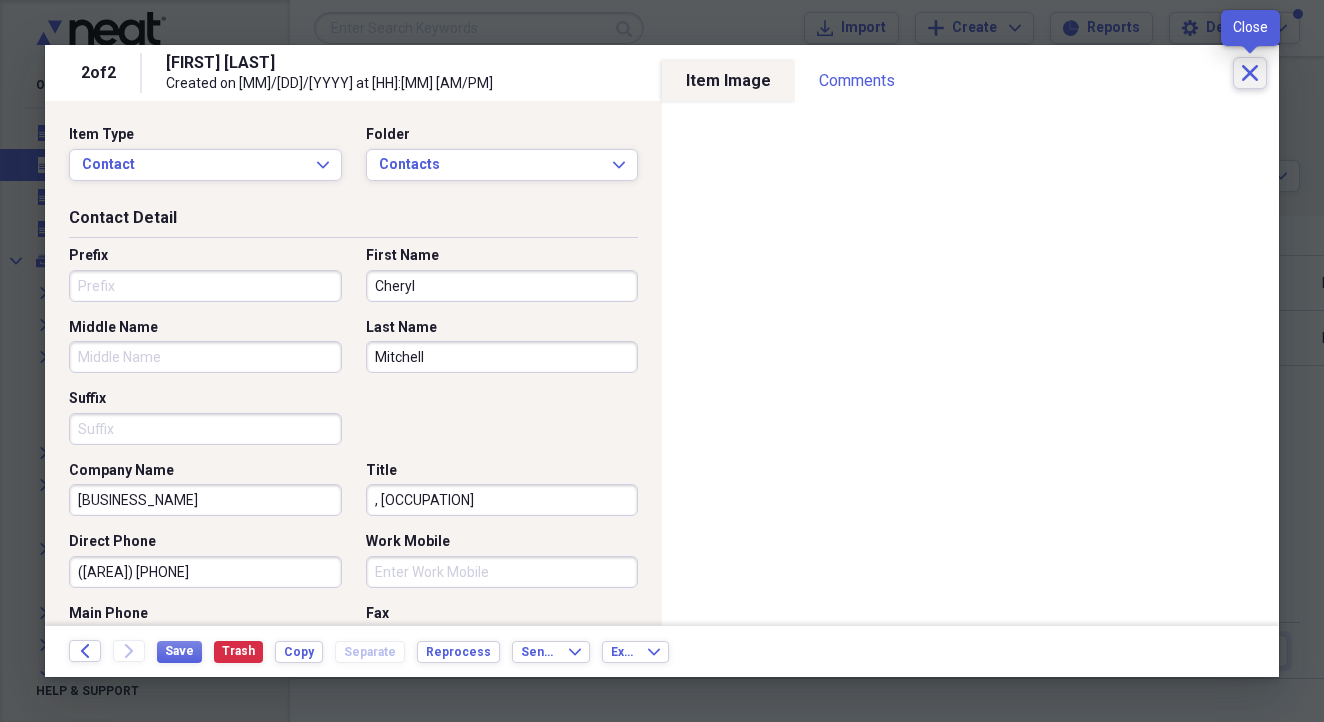 click on "Close" 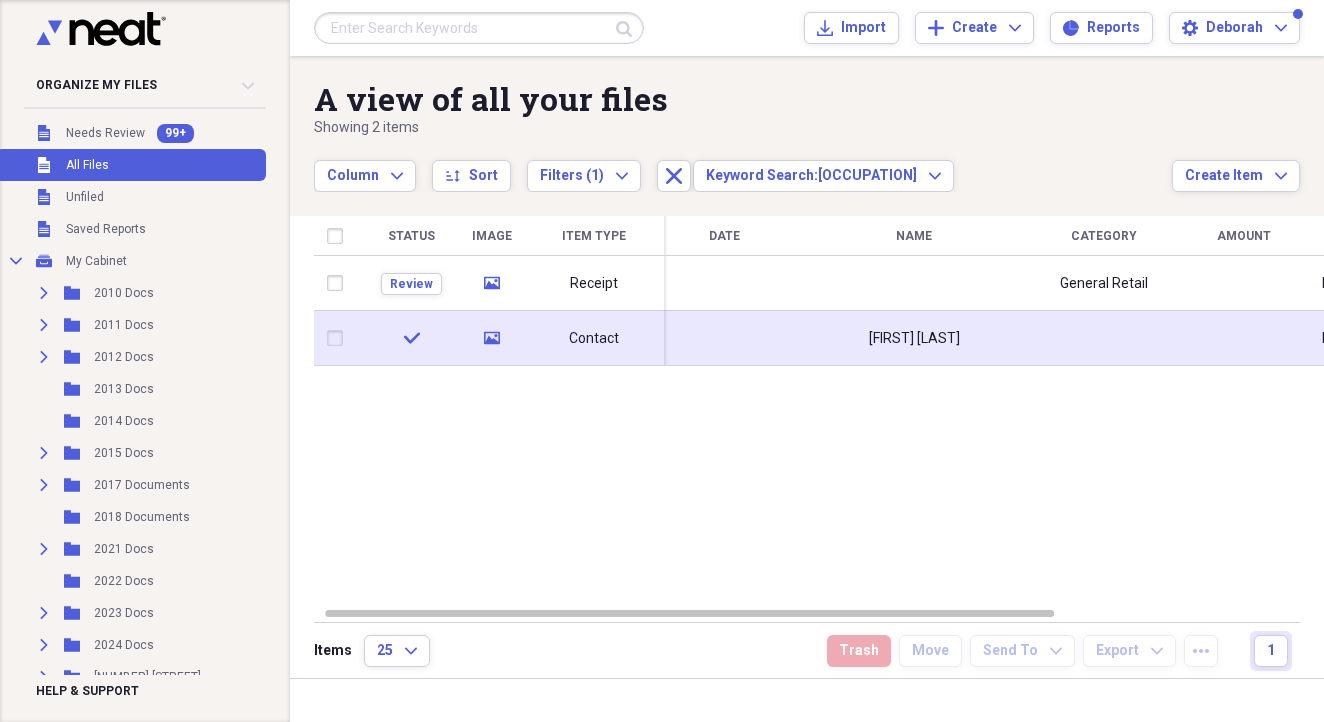 click on "media" 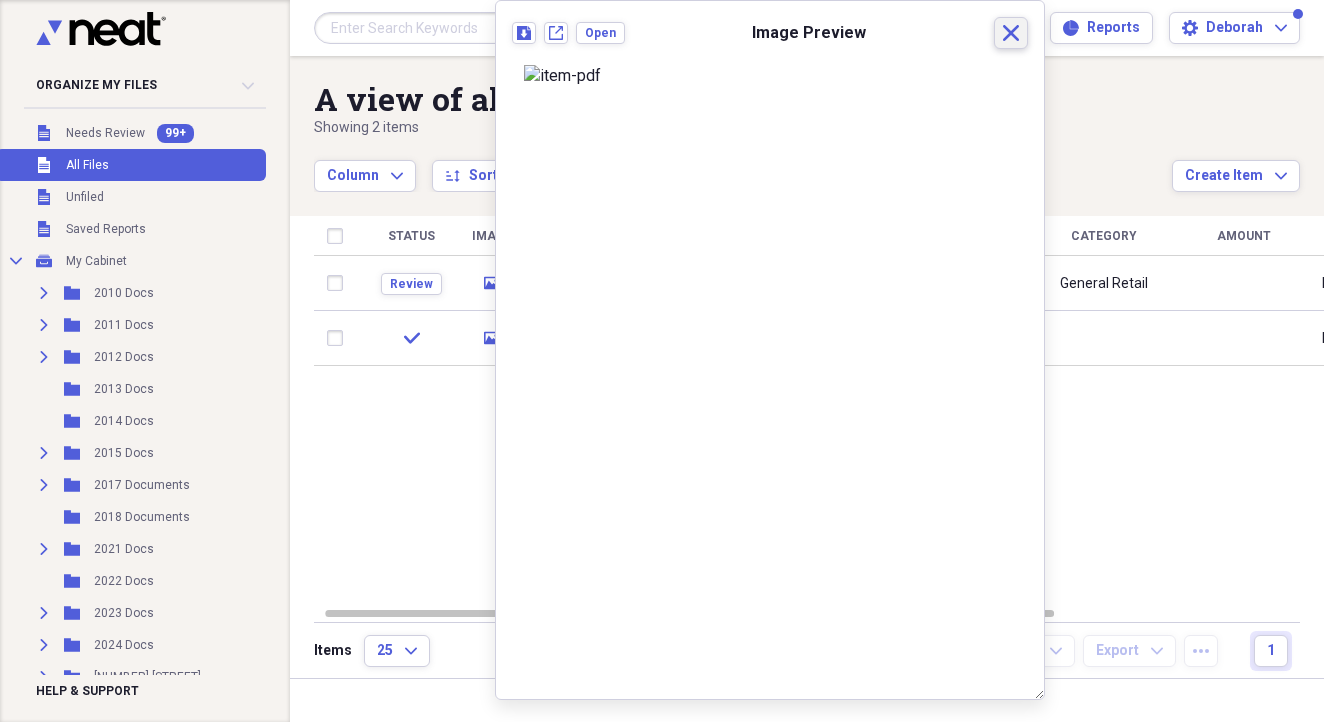 click on "Close" at bounding box center [1011, 33] 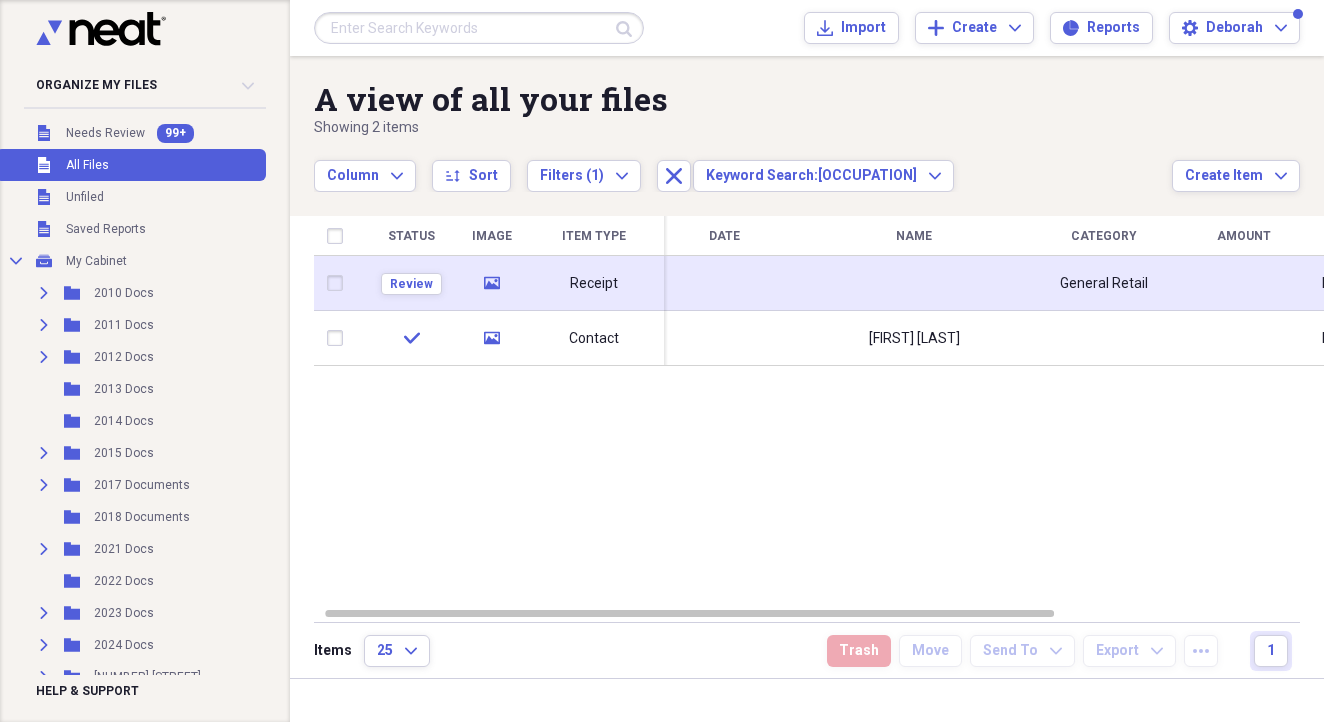 click on "media" 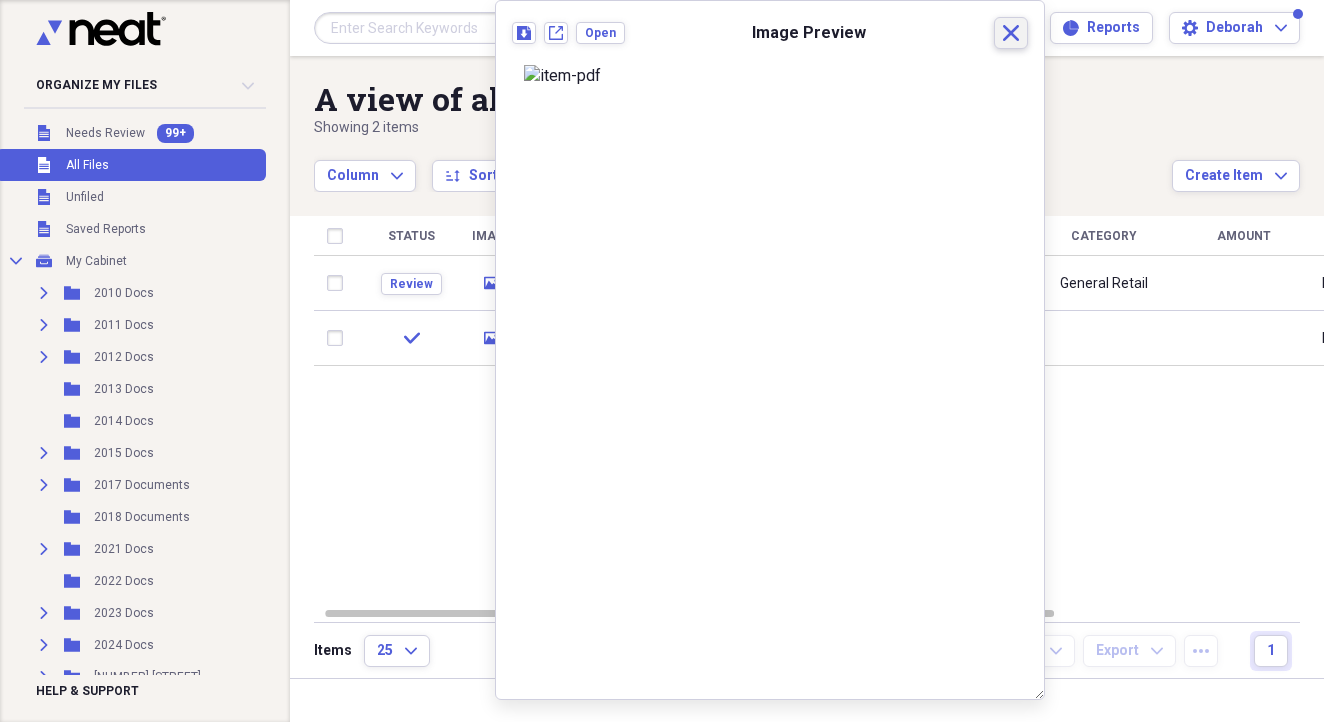 click on "Close" 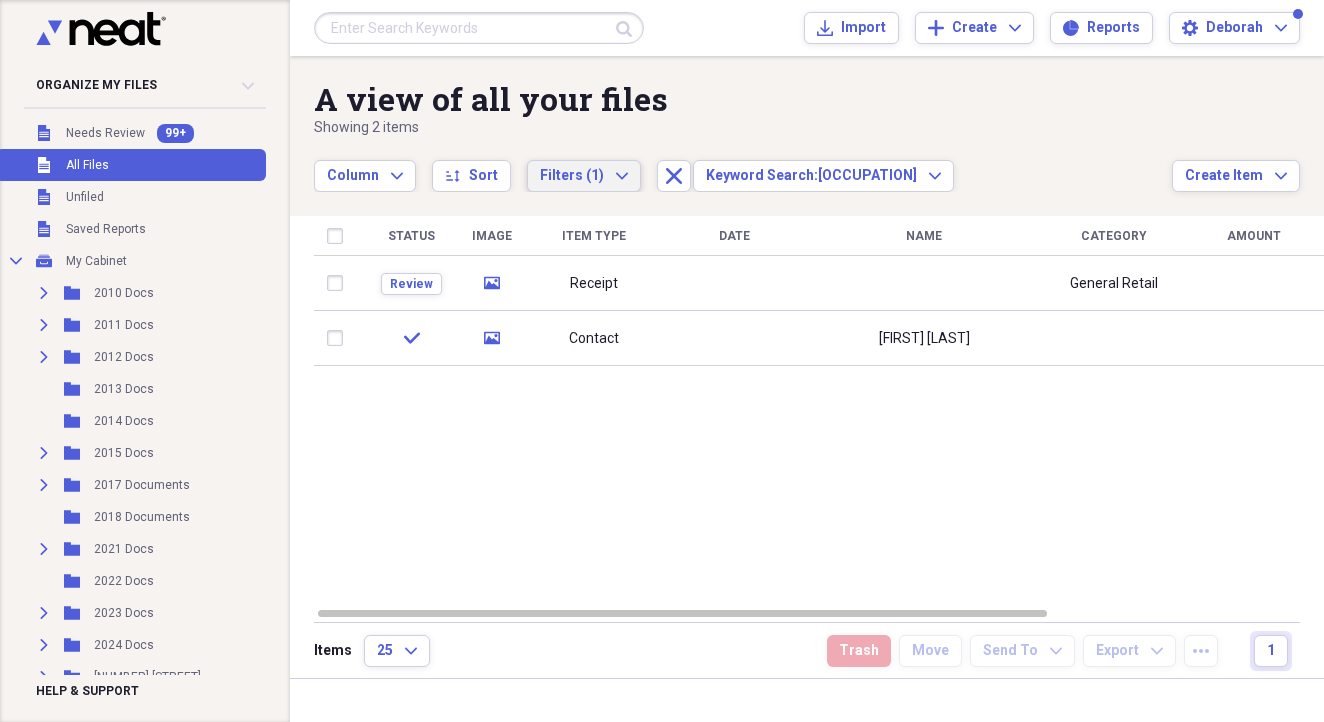 click on "Filters (1) Expand" at bounding box center (584, 176) 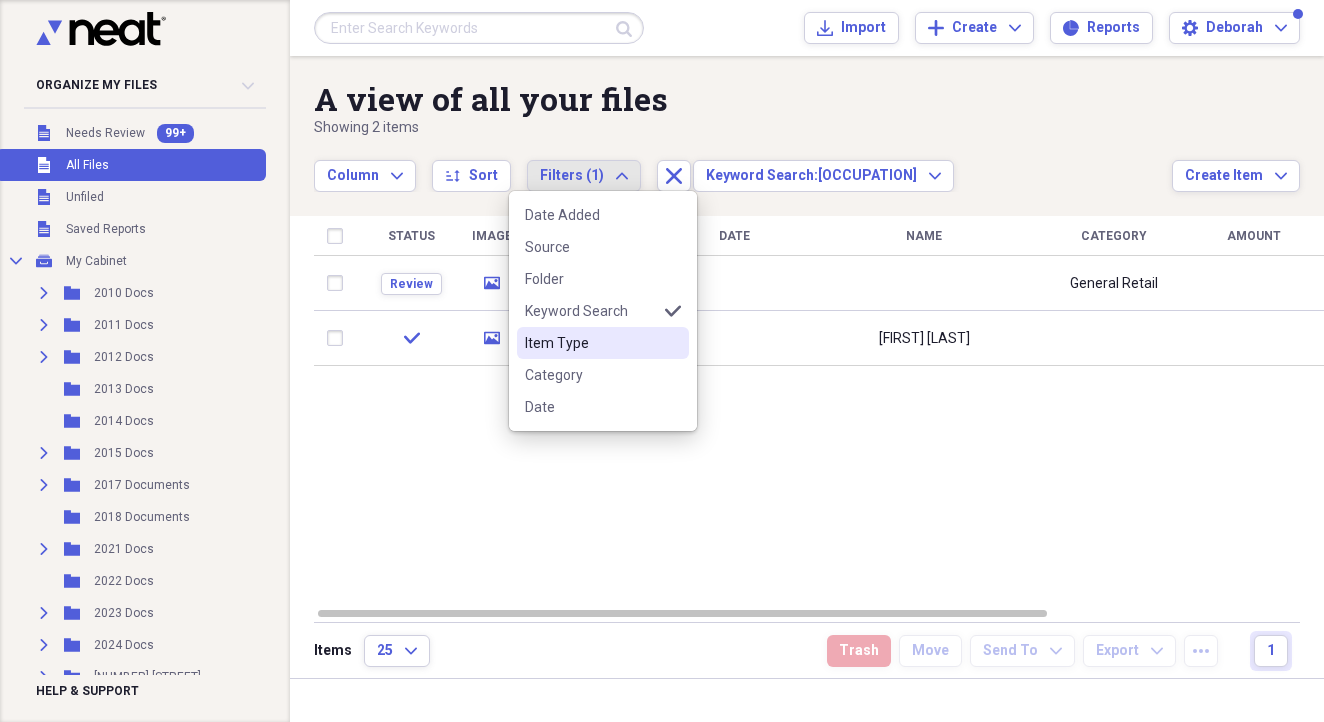 click on "Item Type" at bounding box center [591, 343] 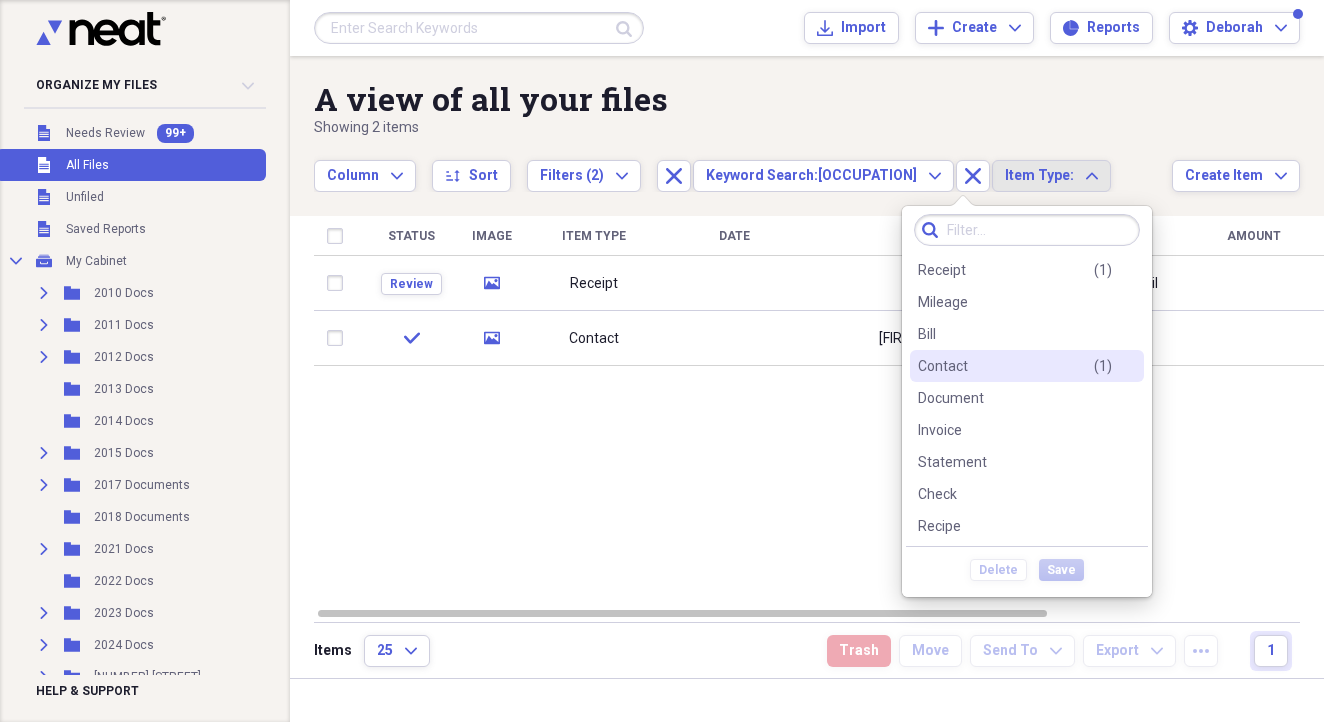 click on "Contact ( 1 )" at bounding box center [1015, 366] 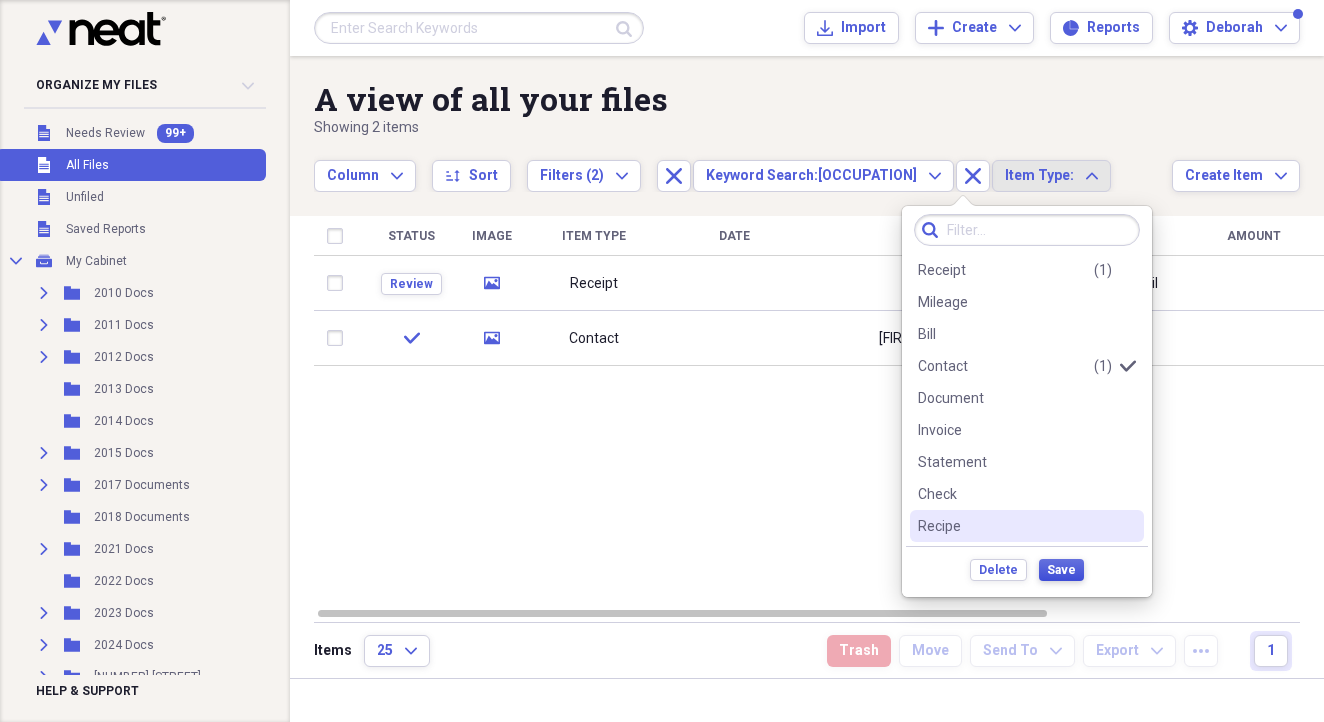 click on "Save" at bounding box center (1061, 570) 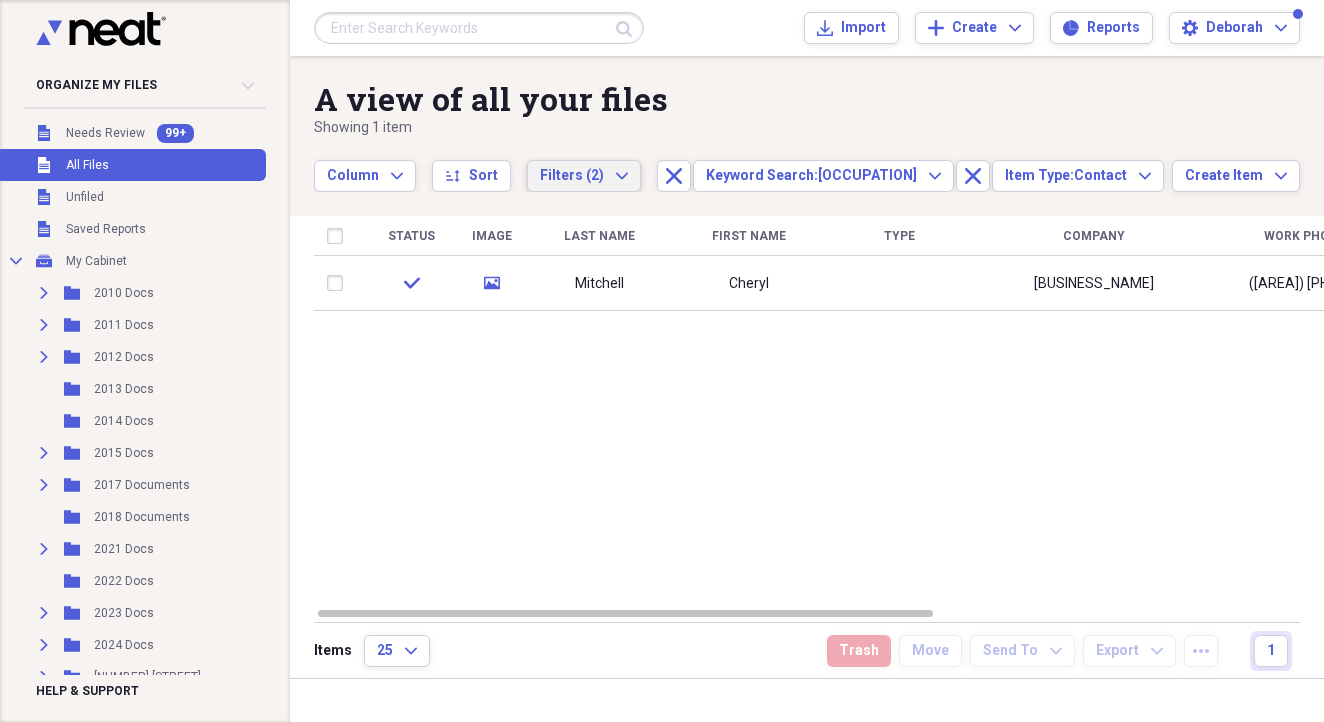 click on "Expand" 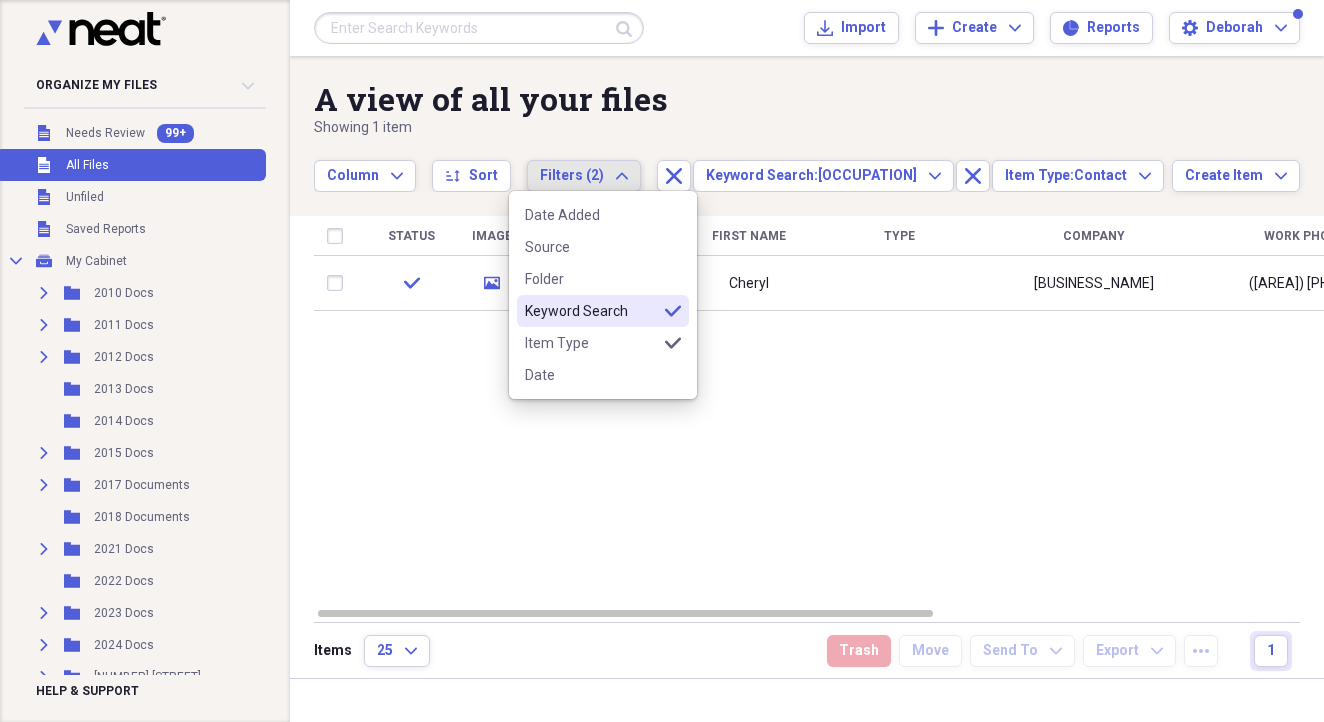 click on "Keyword Search" at bounding box center [591, 311] 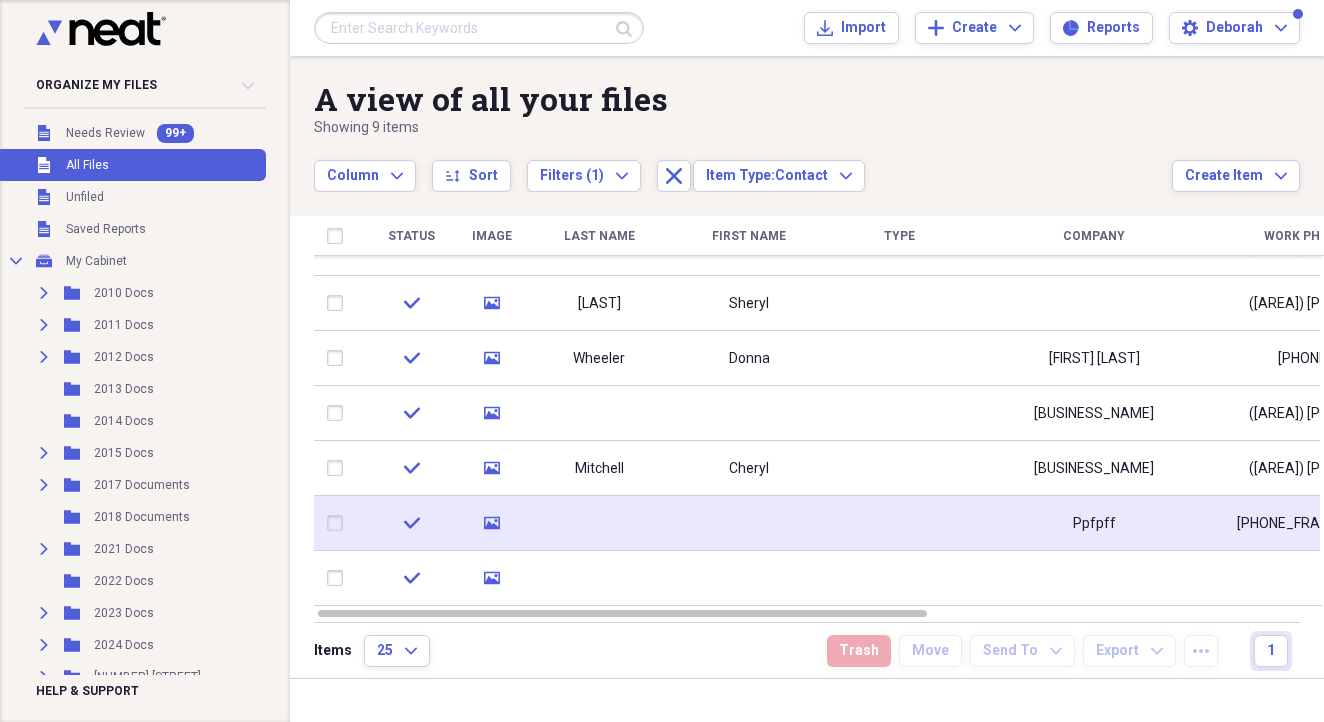 click on "media" 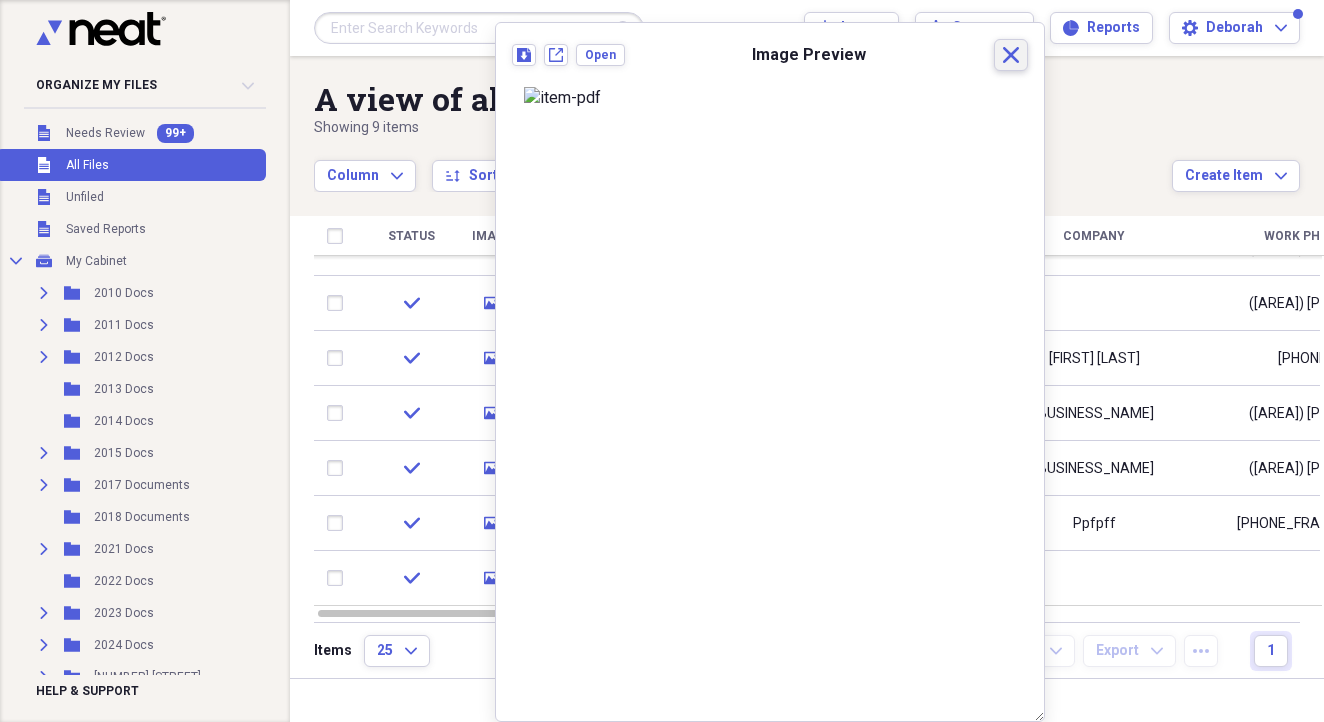 click on "Close" at bounding box center (1011, 55) 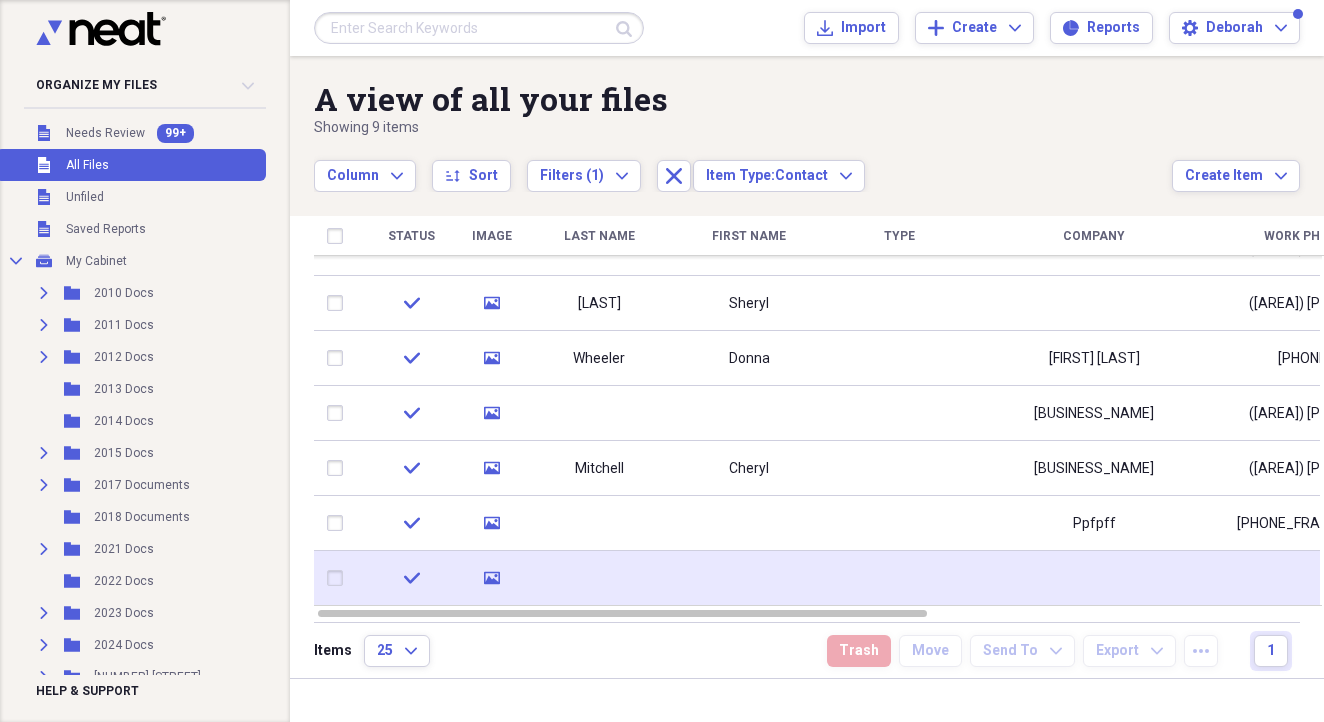 click on "media" 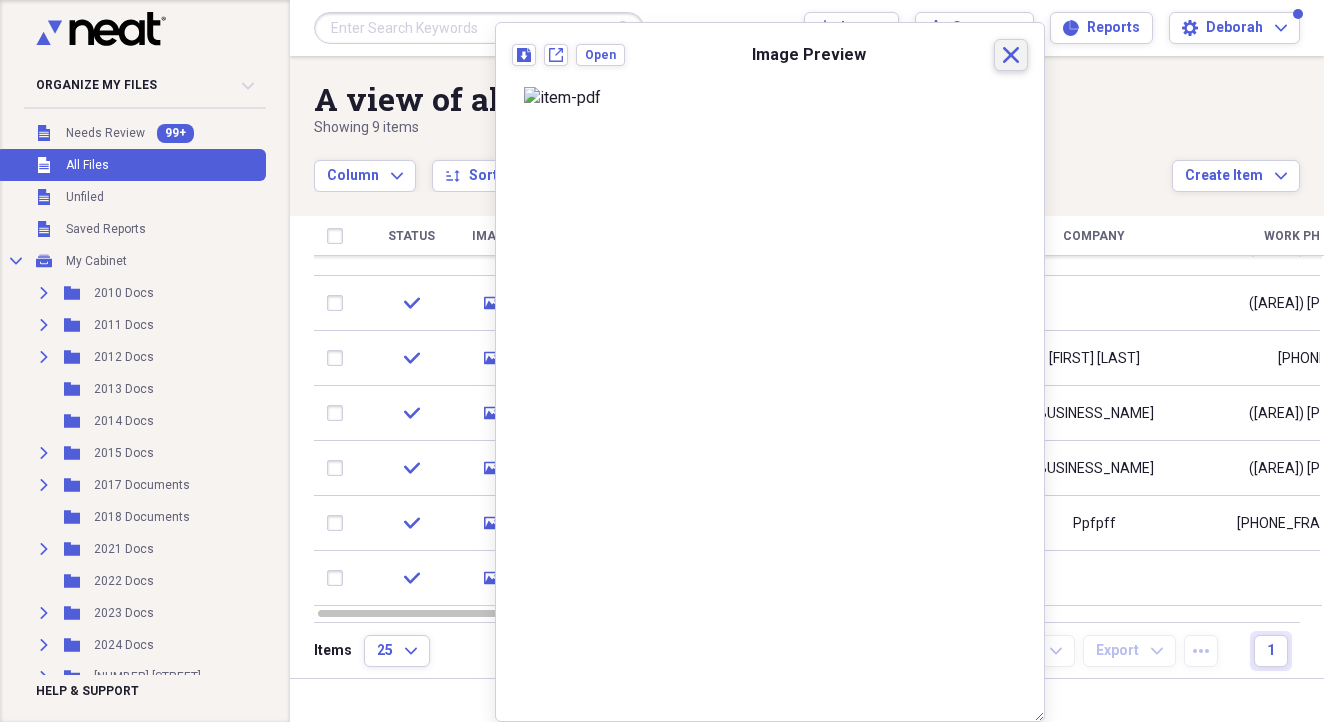 click on "Close" at bounding box center [1011, 55] 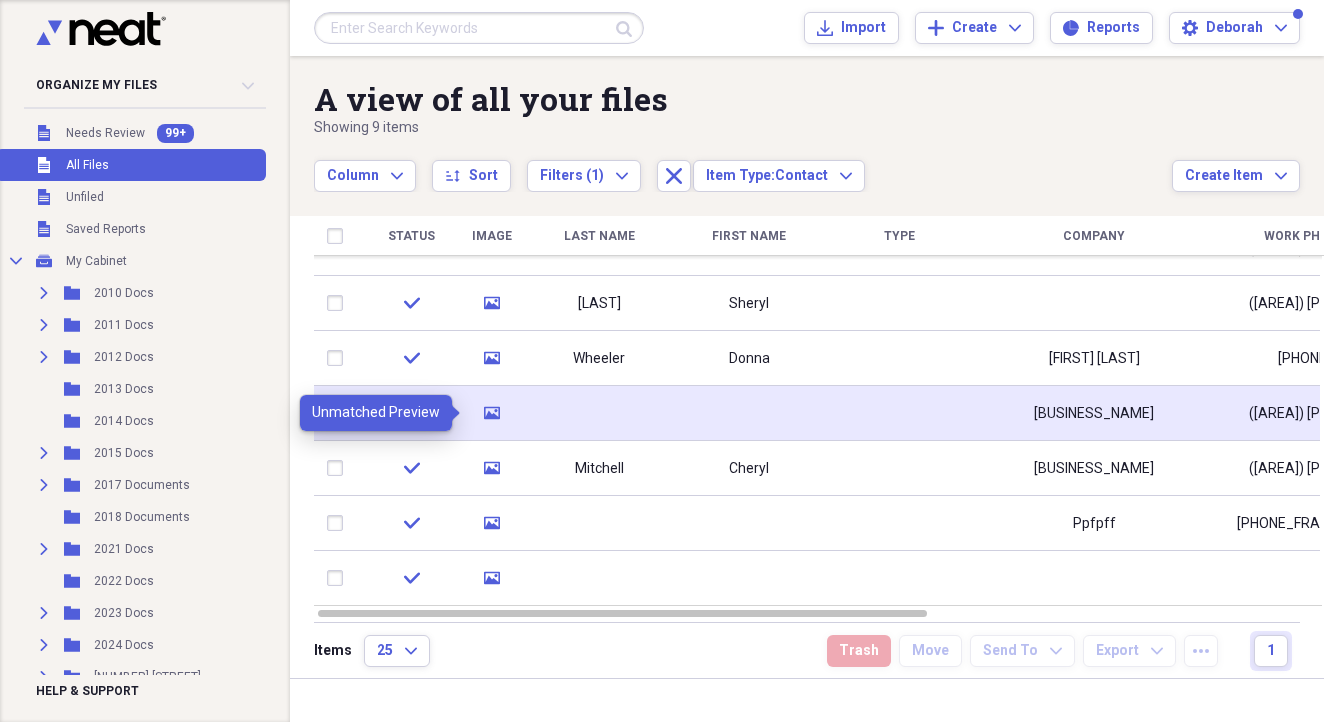 click 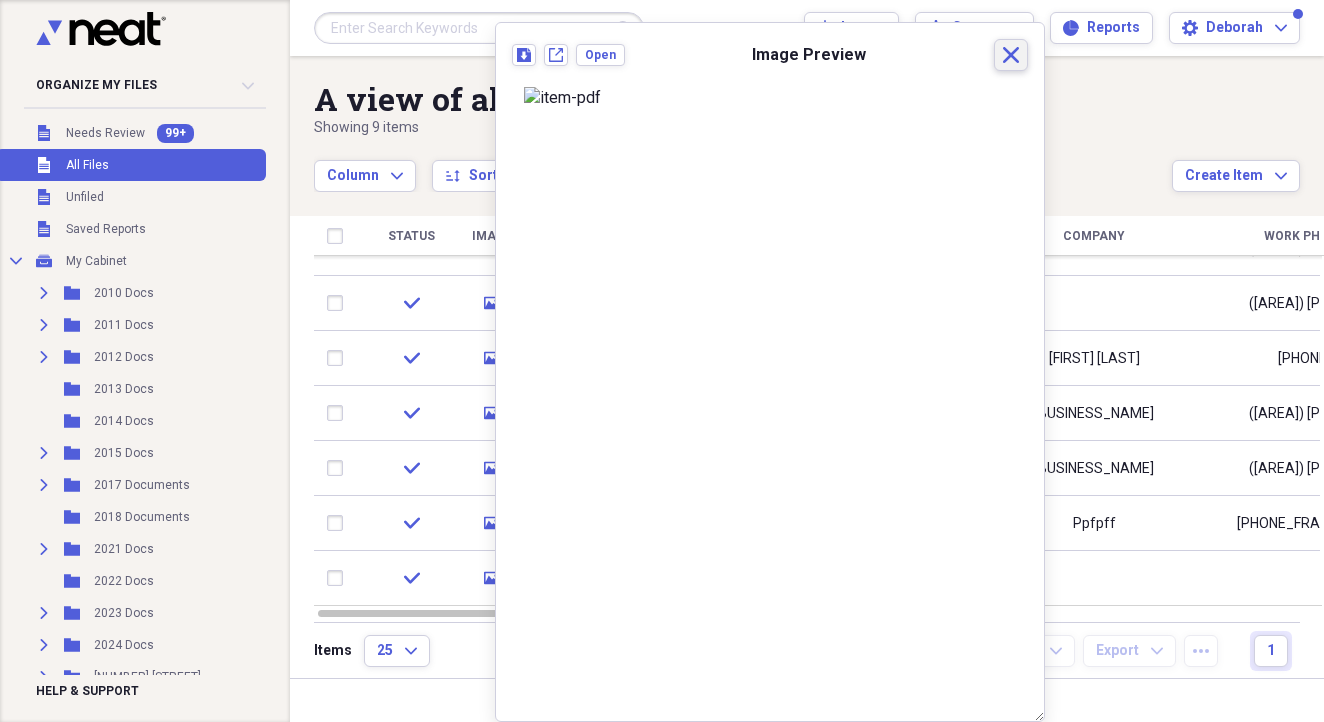 click on "Close" 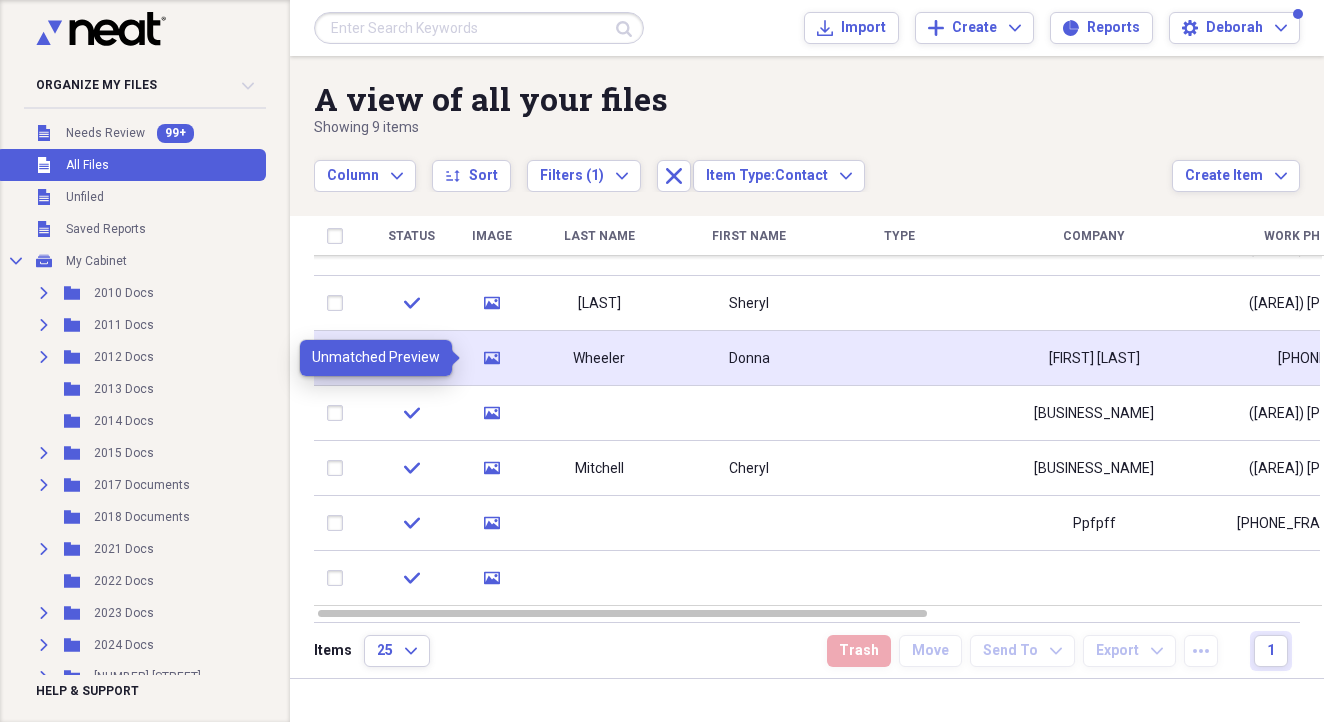 click on "media" 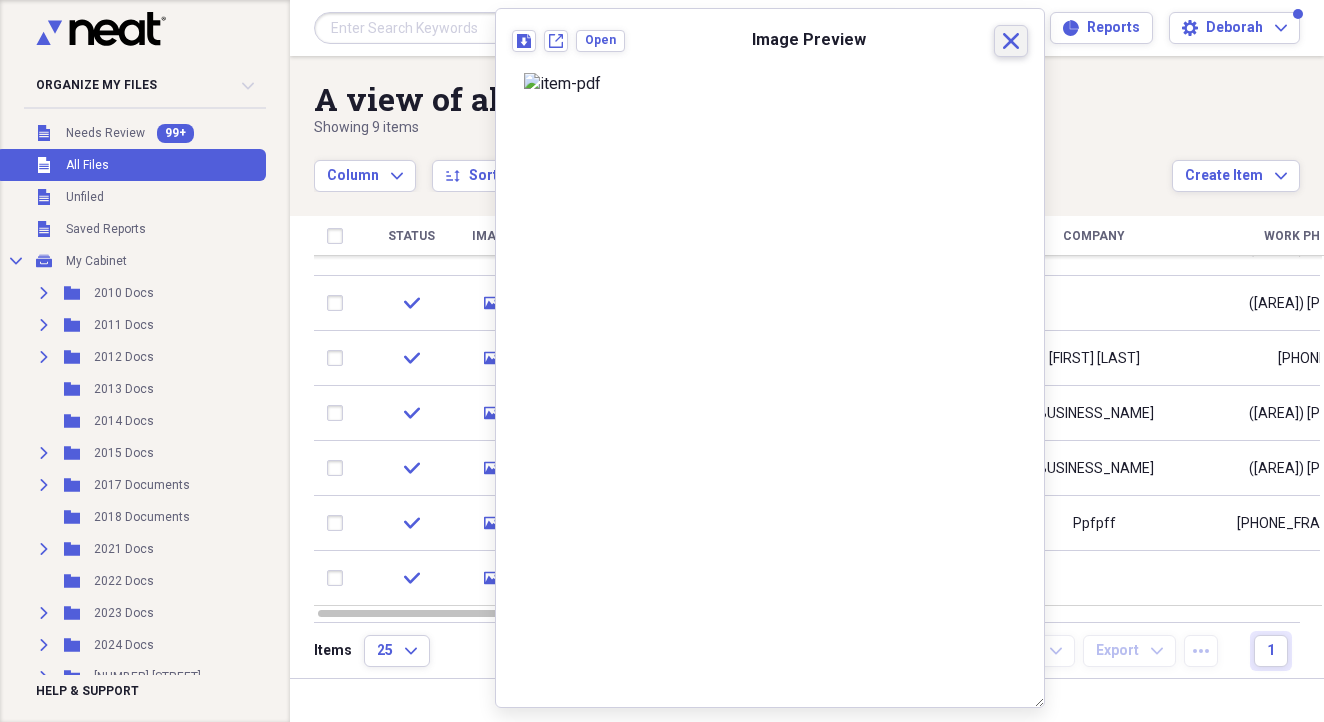 click on "Close" 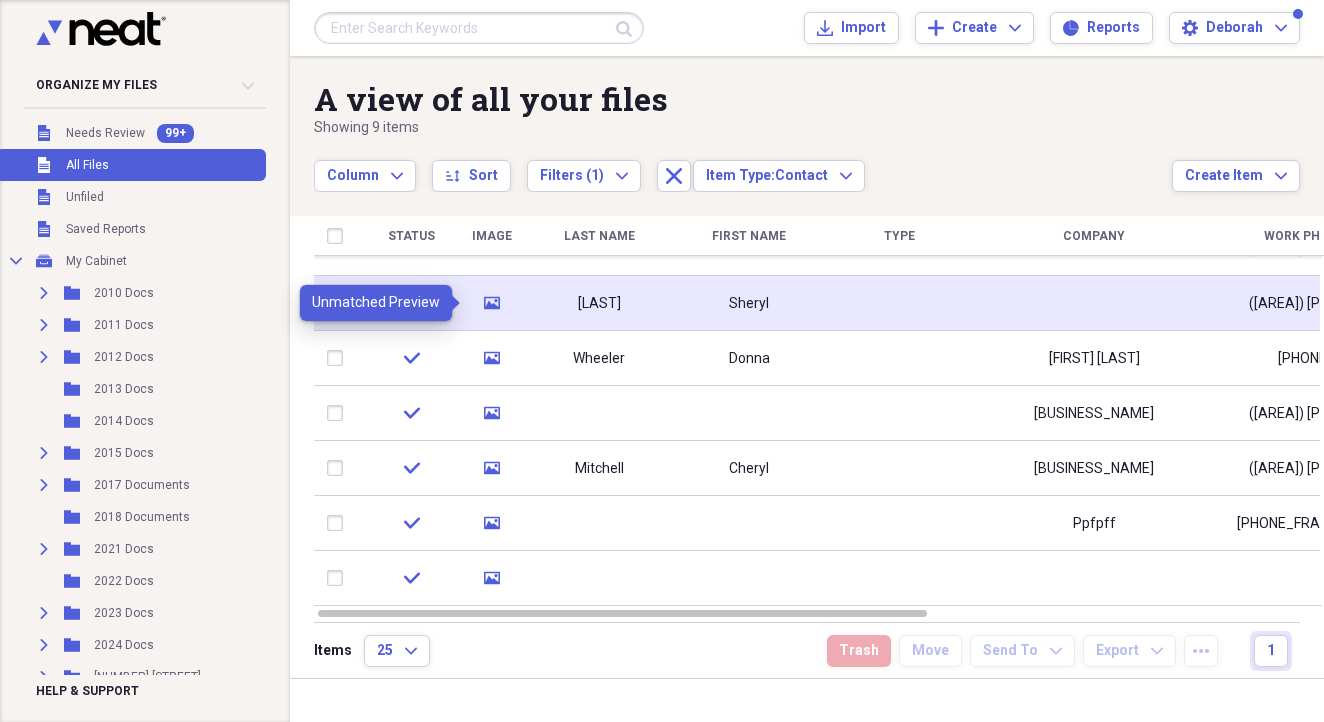 click on "media" 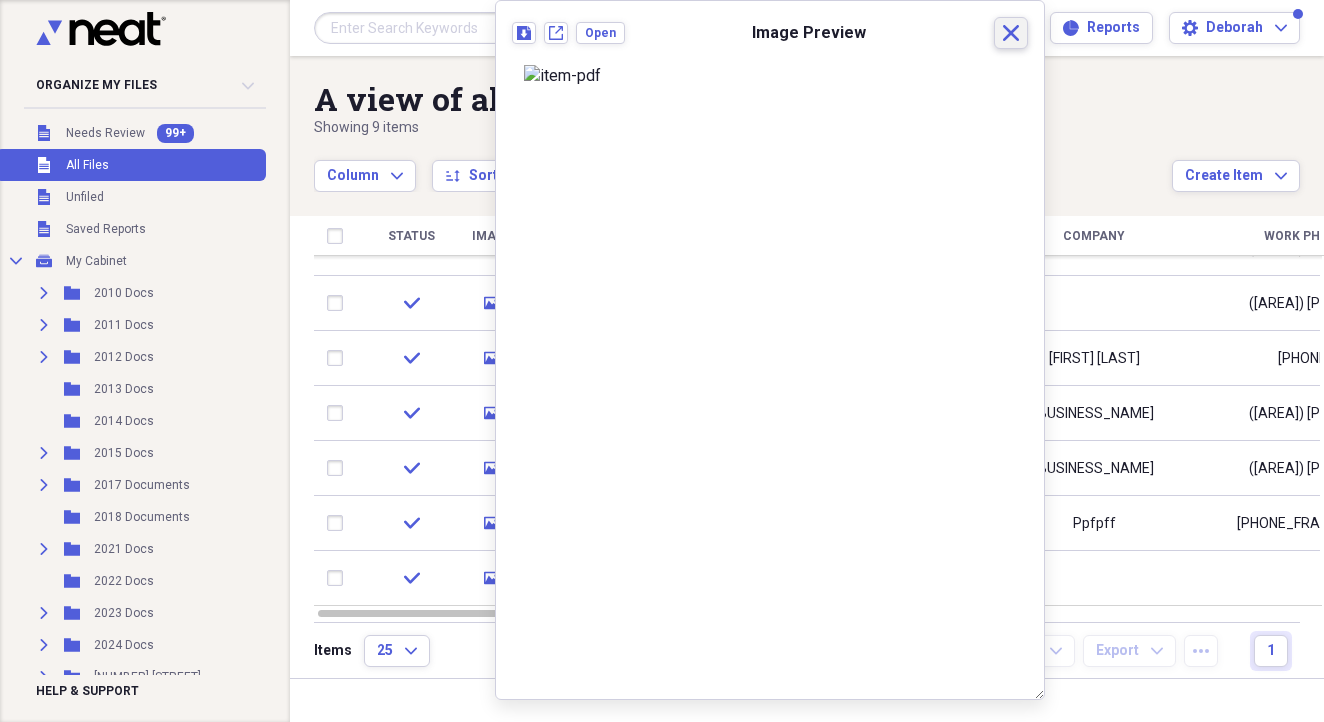 click on "Close" 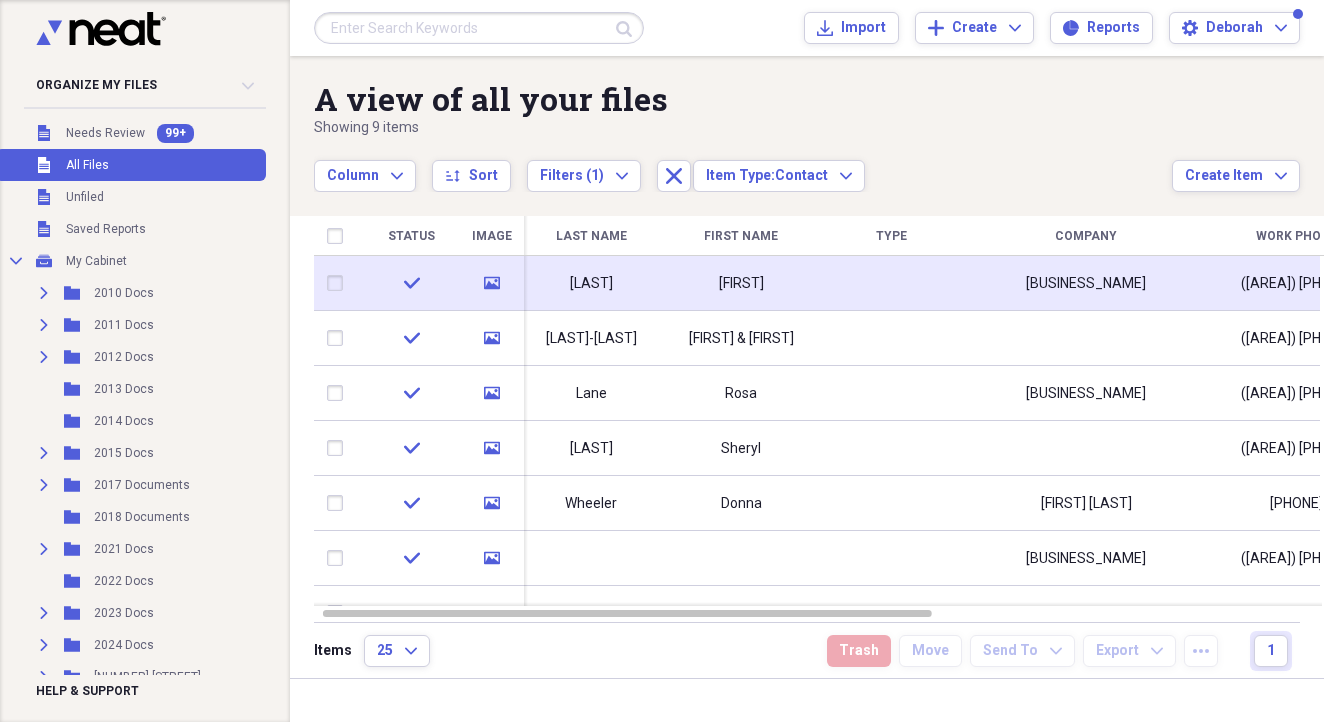 click on "media" 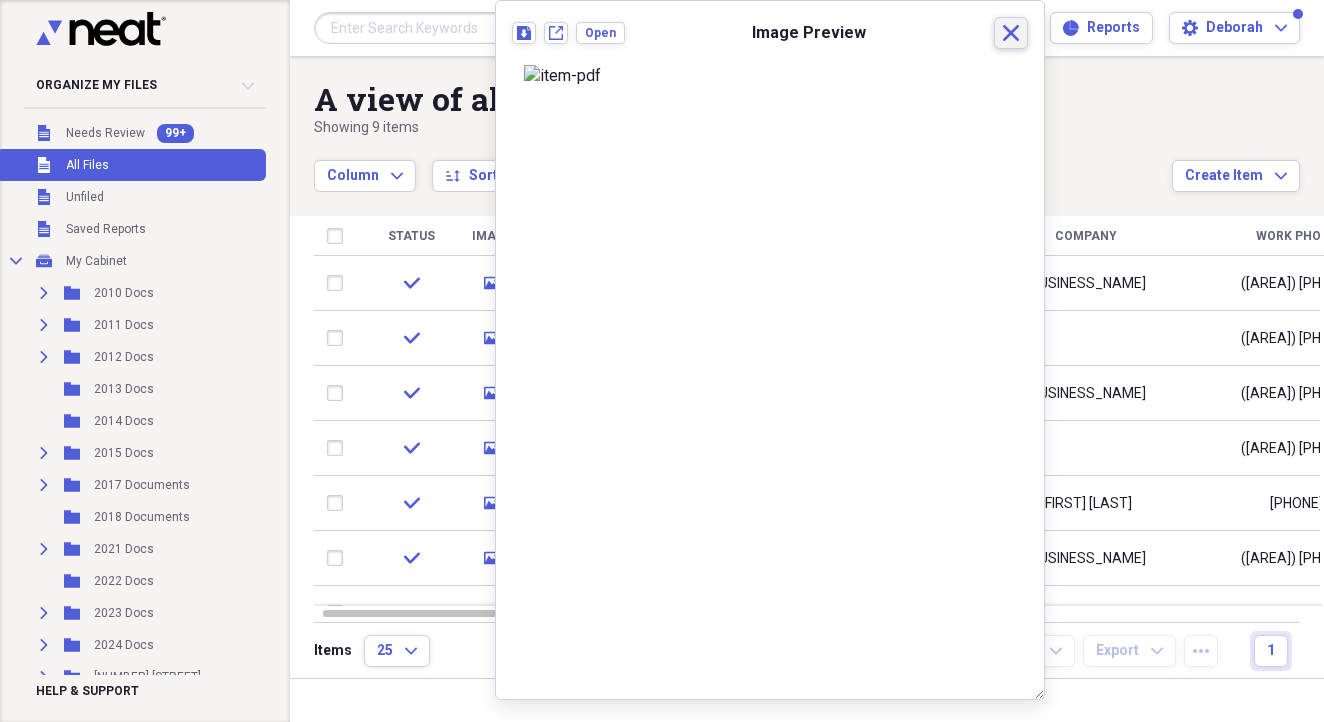 click on "Close" 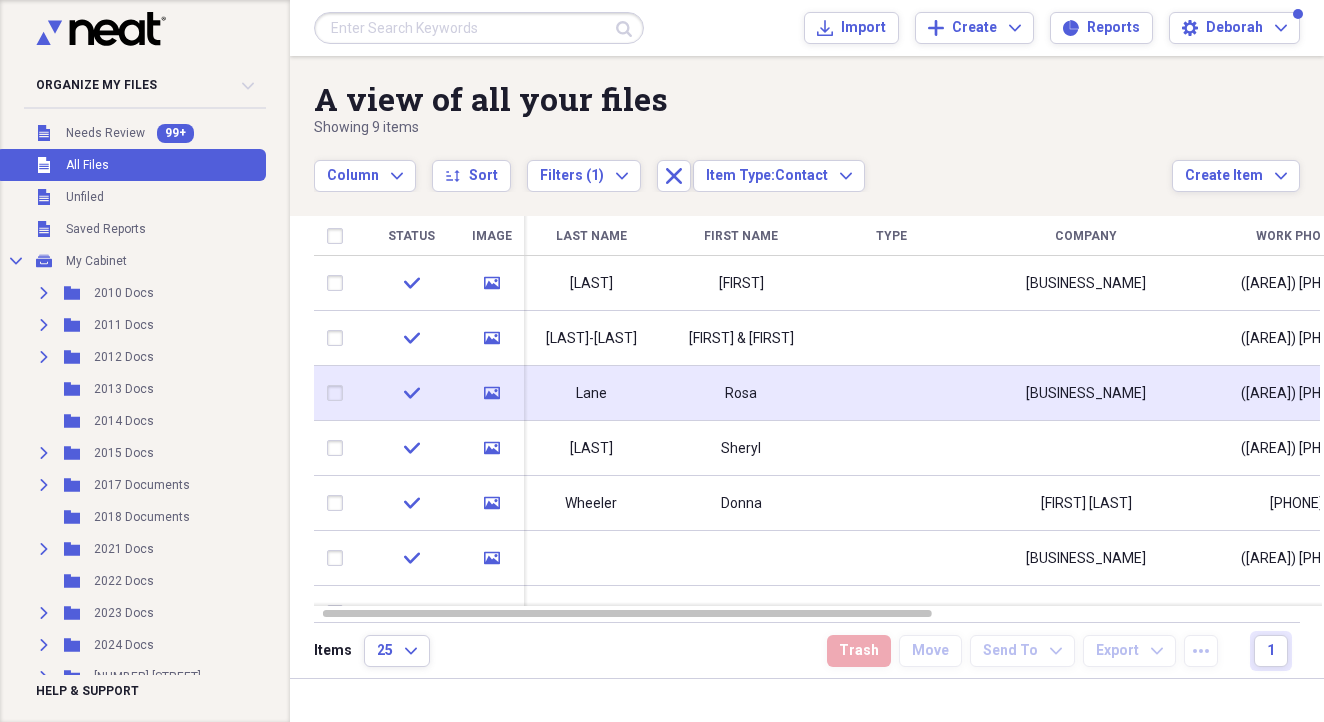 click on "media" 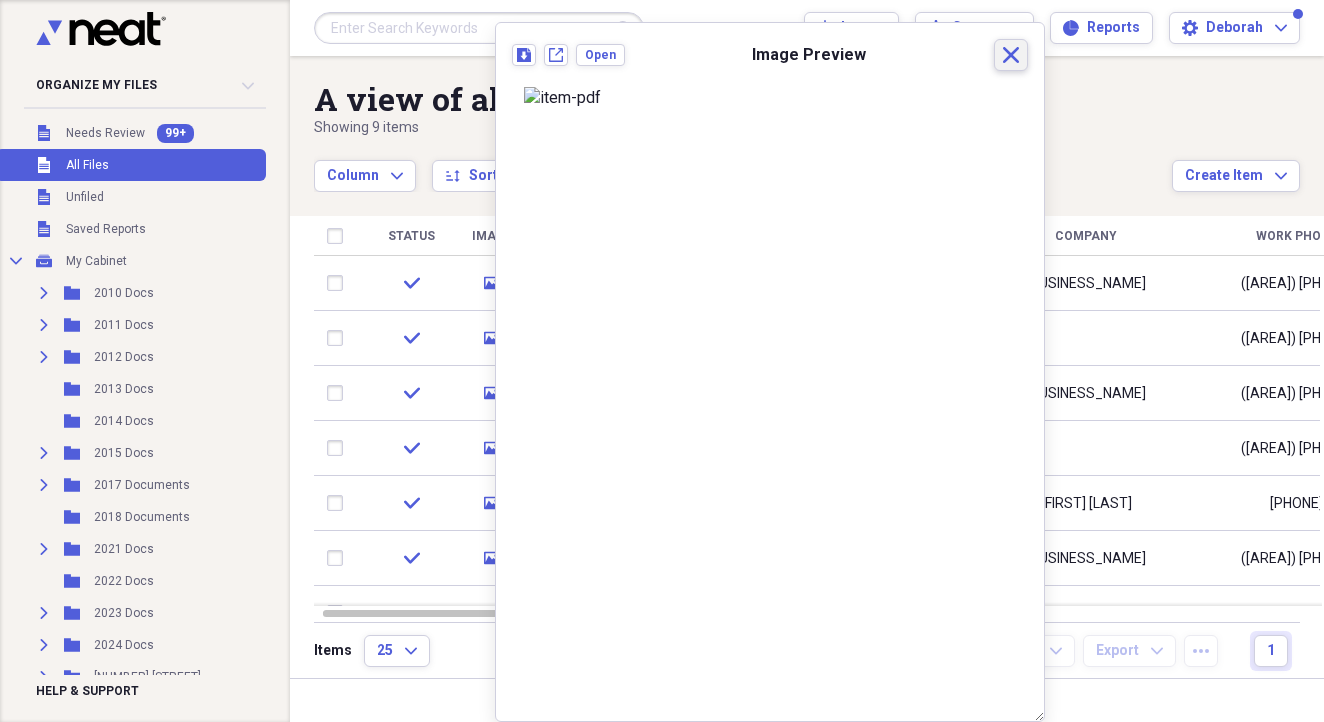scroll, scrollTop: 0, scrollLeft: 0, axis: both 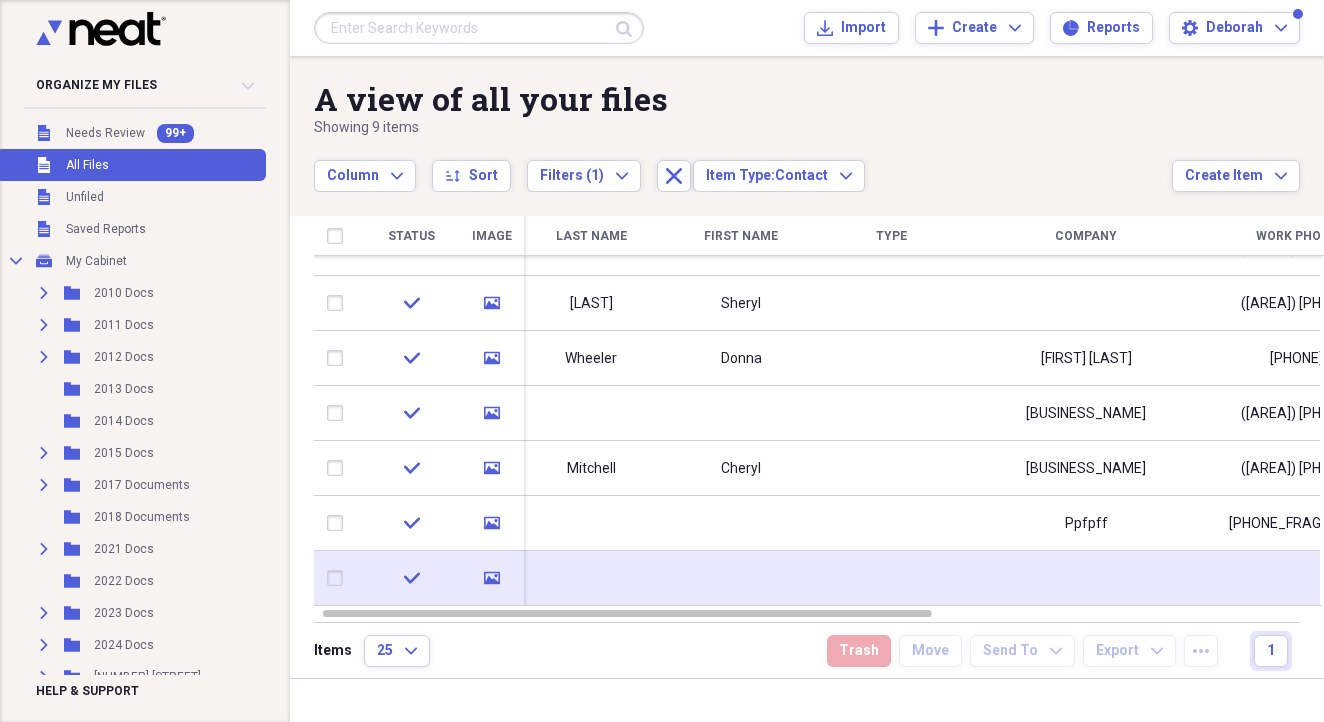 click on "media" at bounding box center [492, 578] 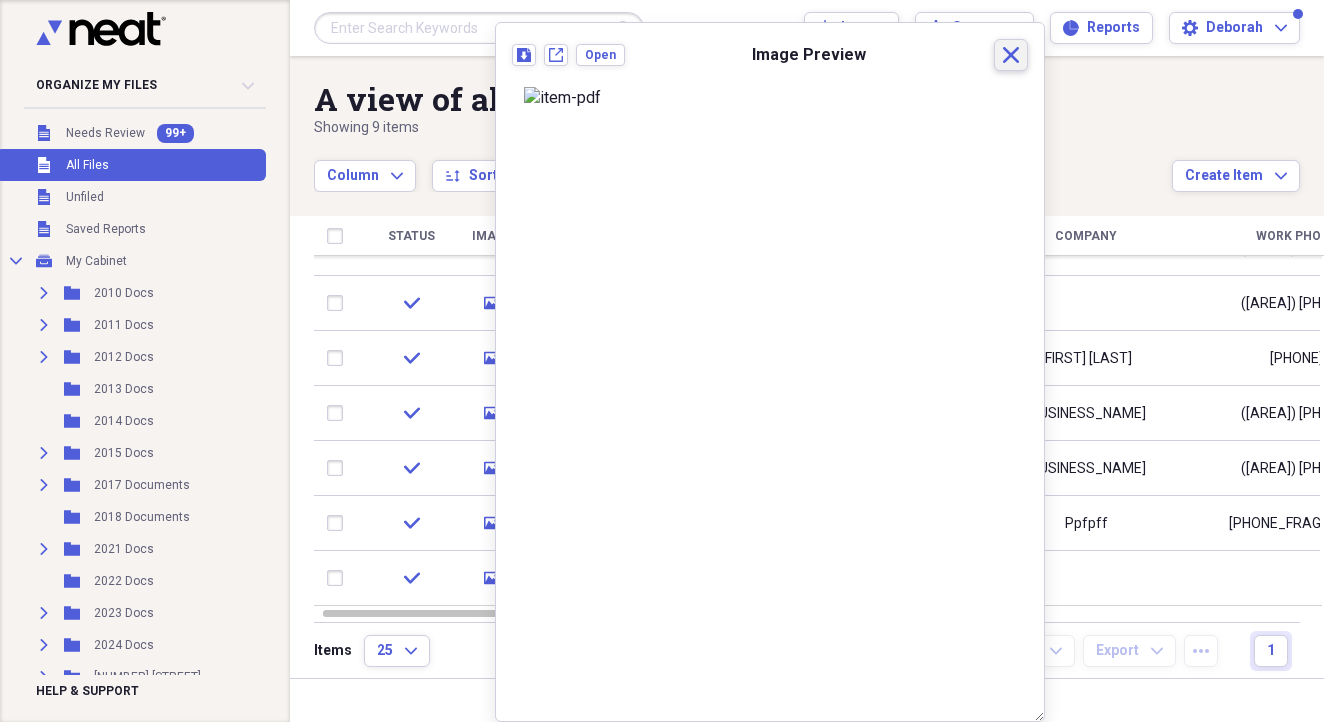 click 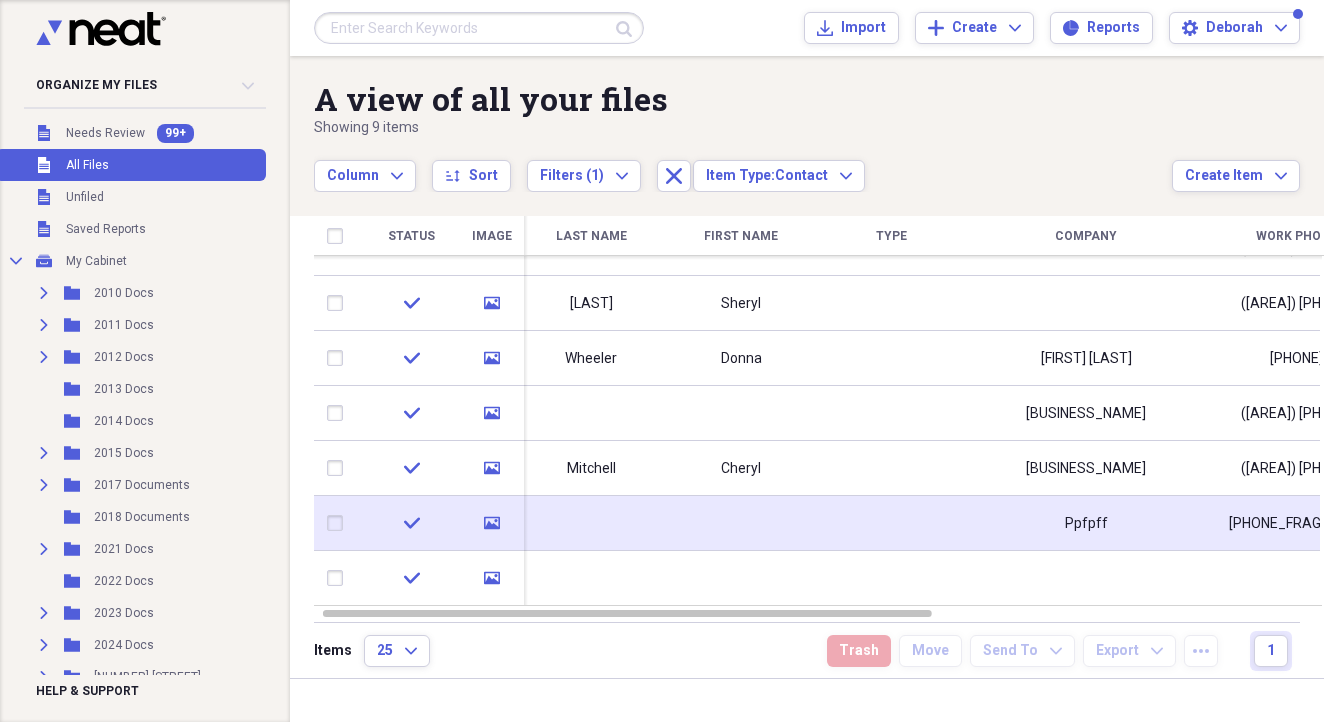 click 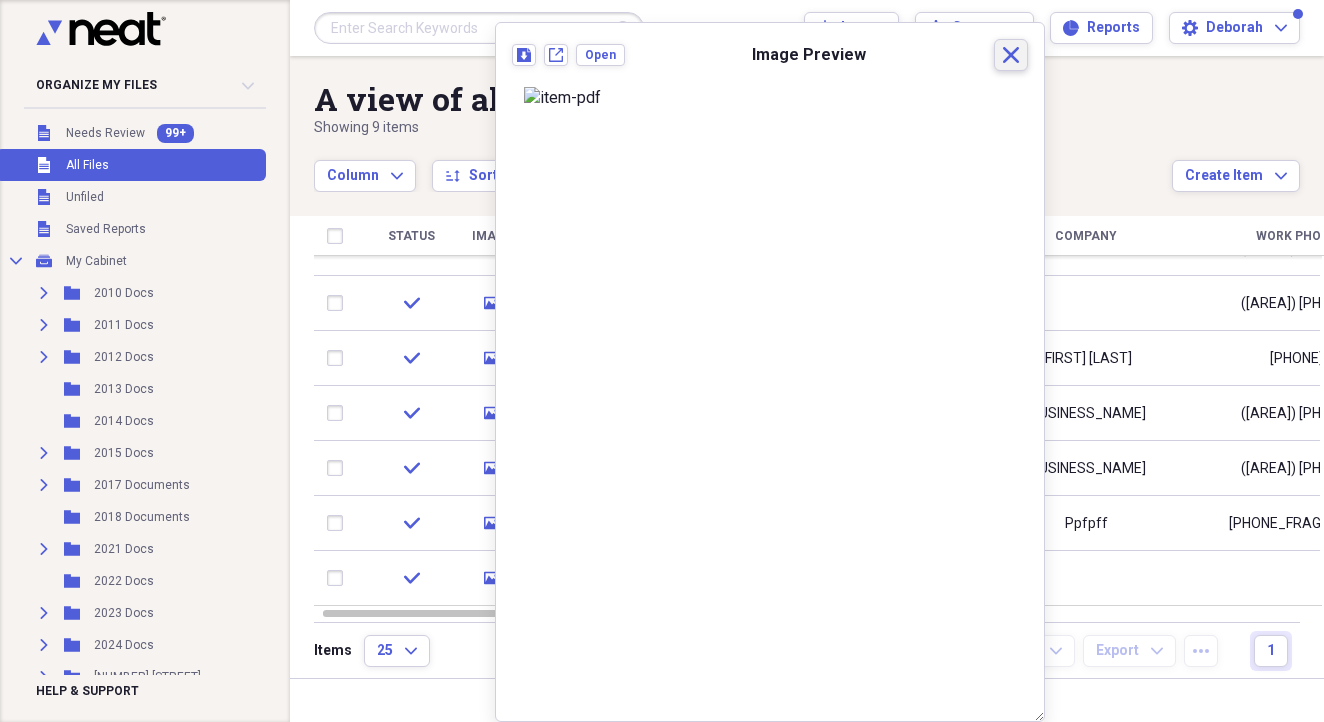 click on "Close" 